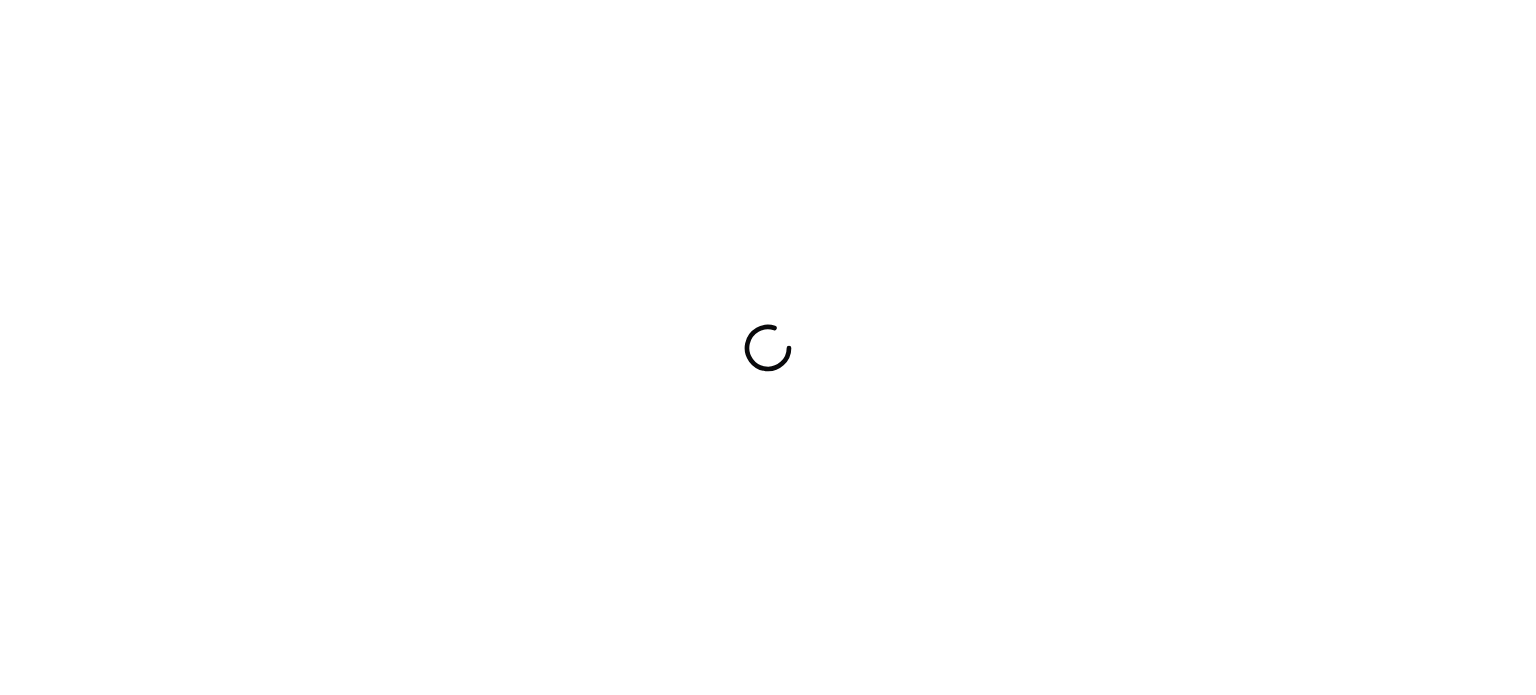 scroll, scrollTop: 0, scrollLeft: 0, axis: both 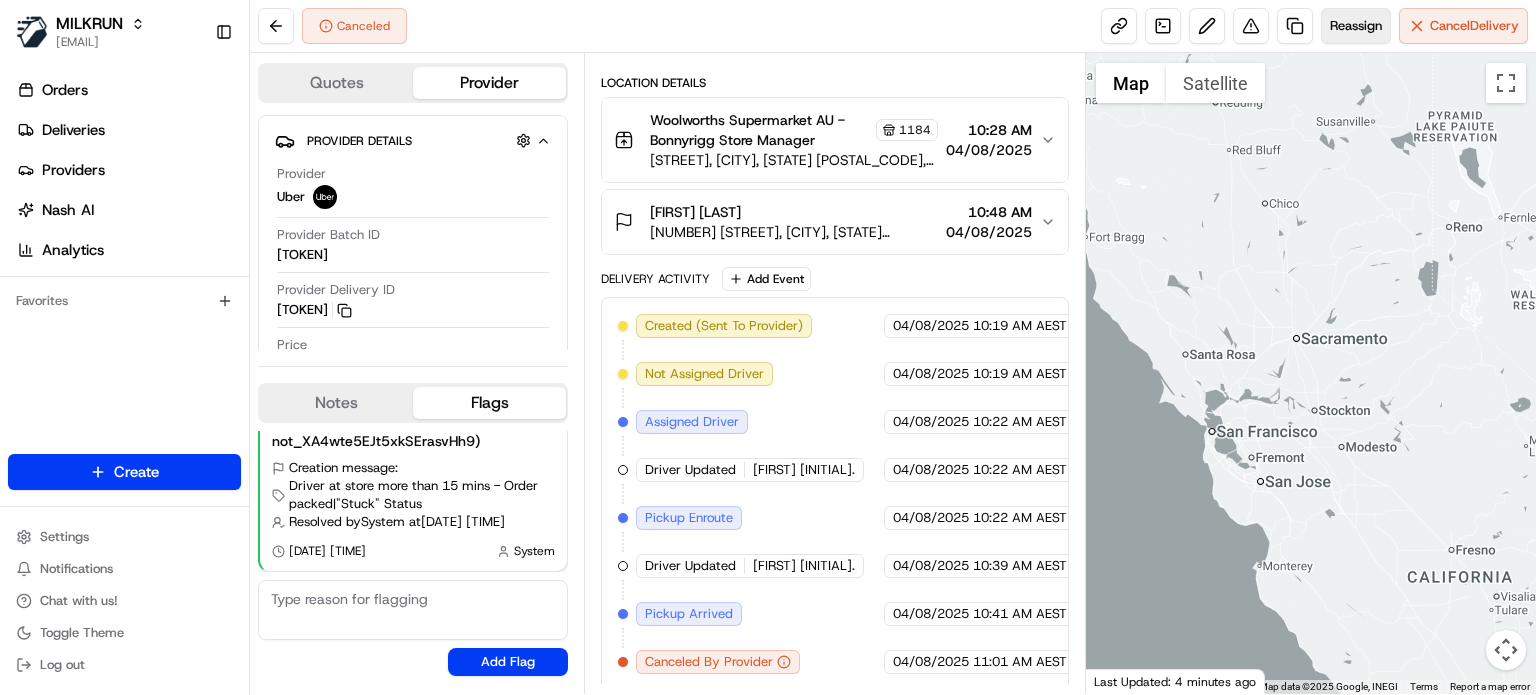 click on "Reassign" at bounding box center (1356, 26) 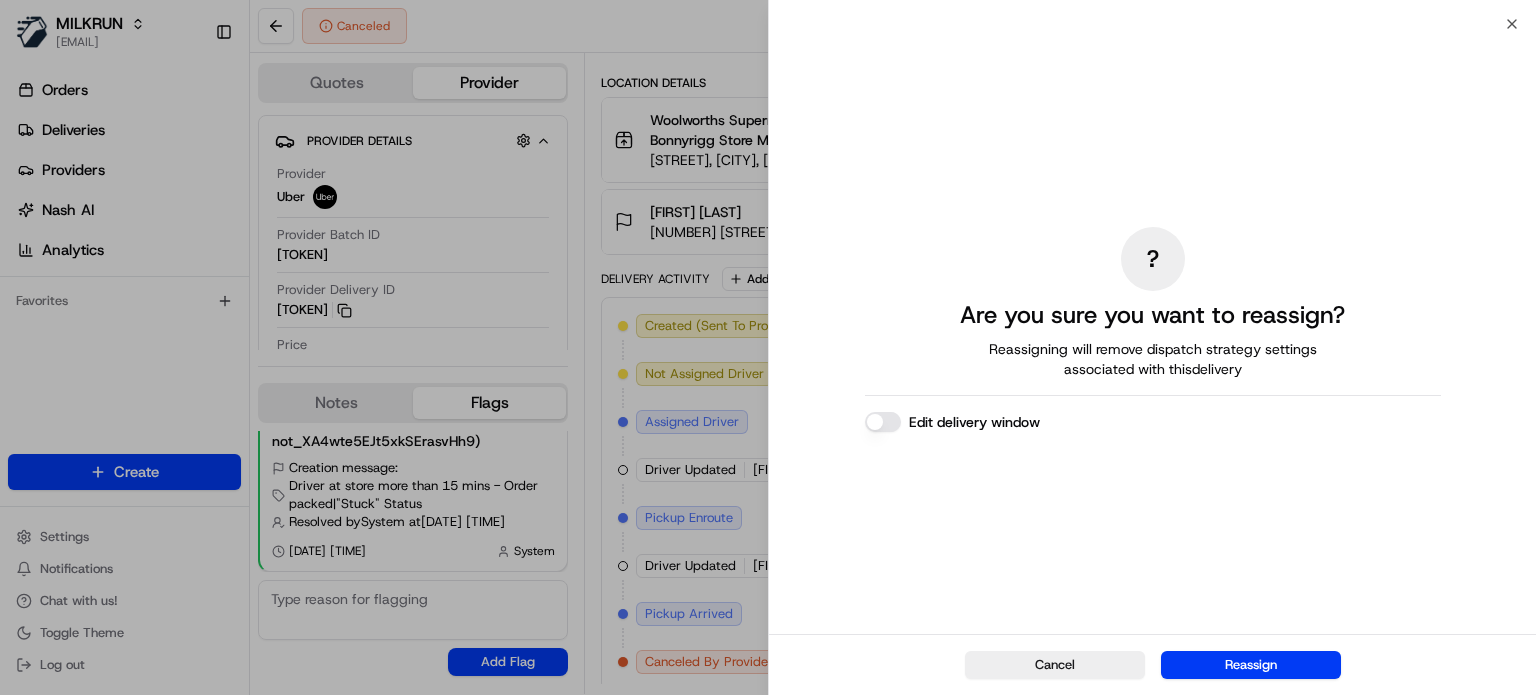 click on "Reassign" at bounding box center (1251, 665) 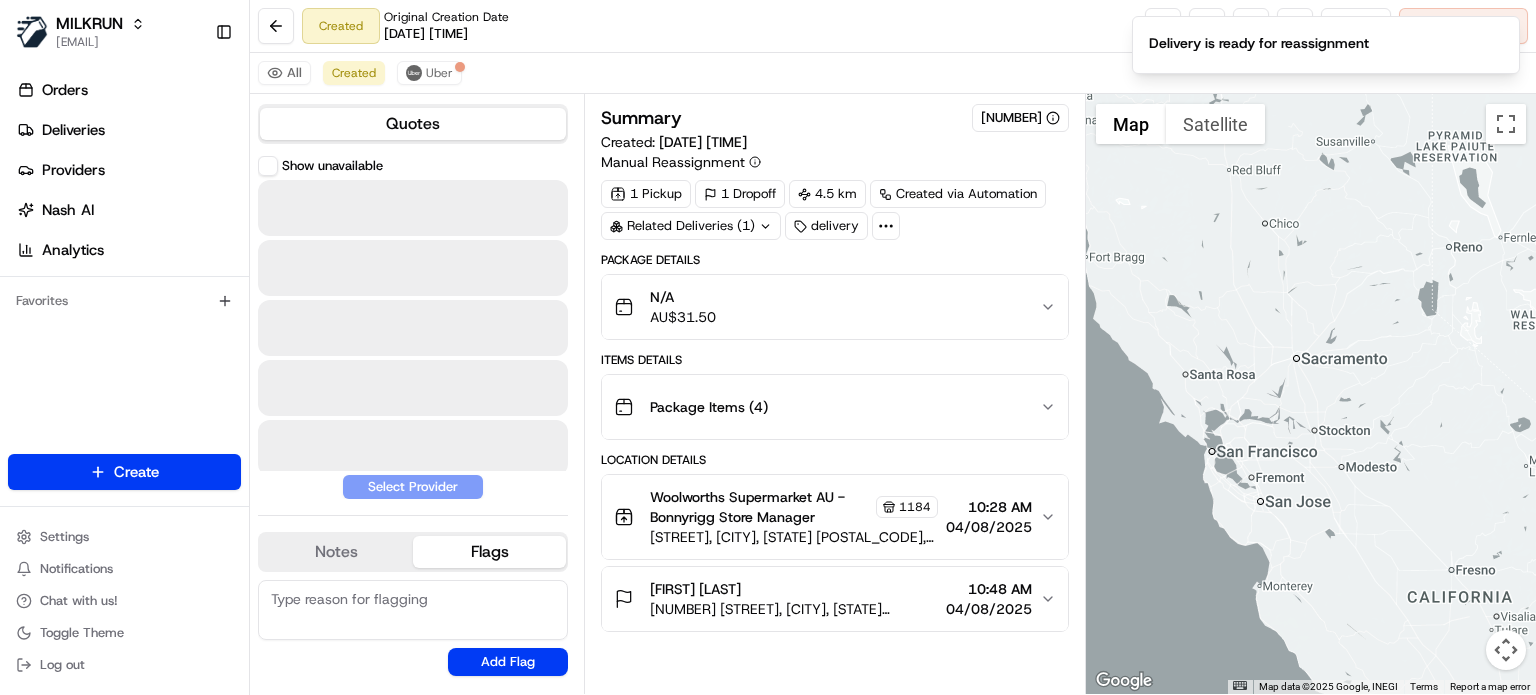 scroll, scrollTop: 0, scrollLeft: 0, axis: both 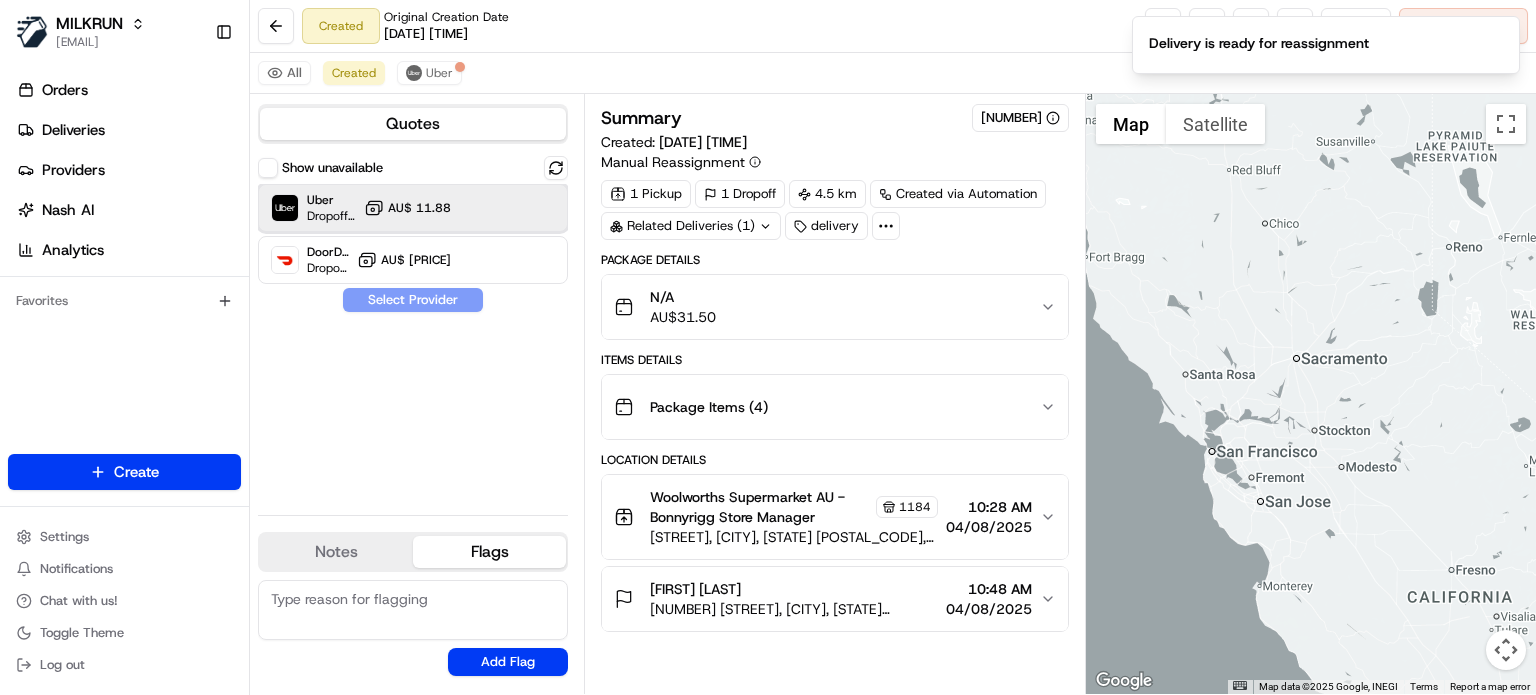 click at bounding box center (507, 208) 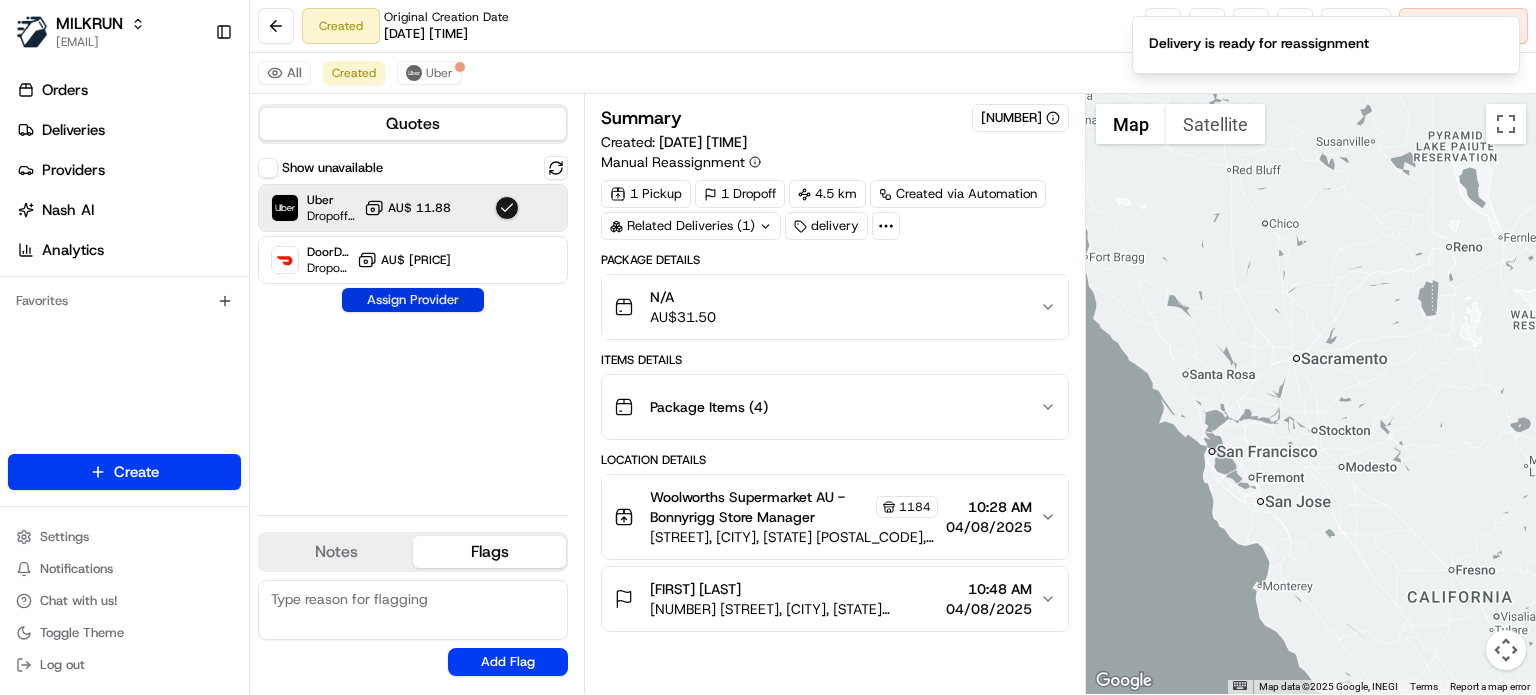 click on "Assign Provider" at bounding box center (413, 300) 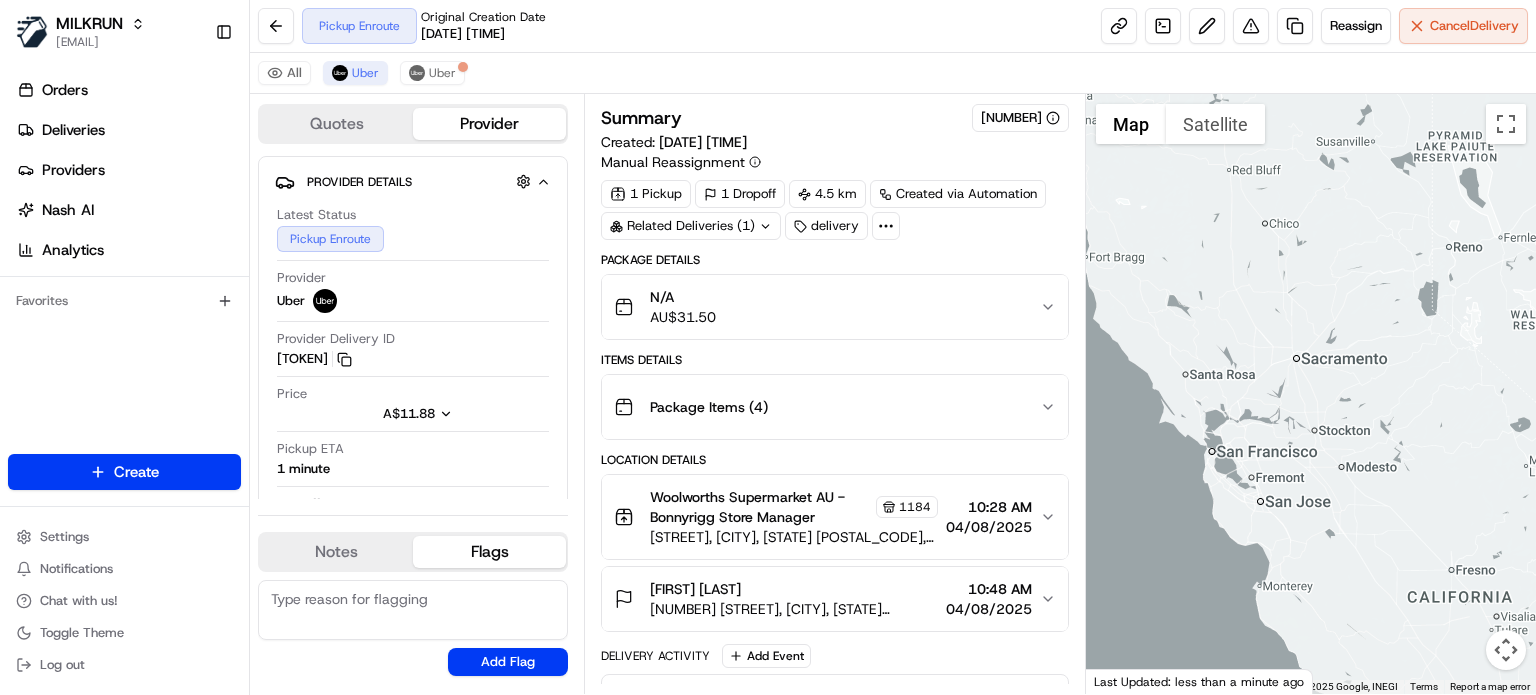 scroll, scrollTop: 234, scrollLeft: 0, axis: vertical 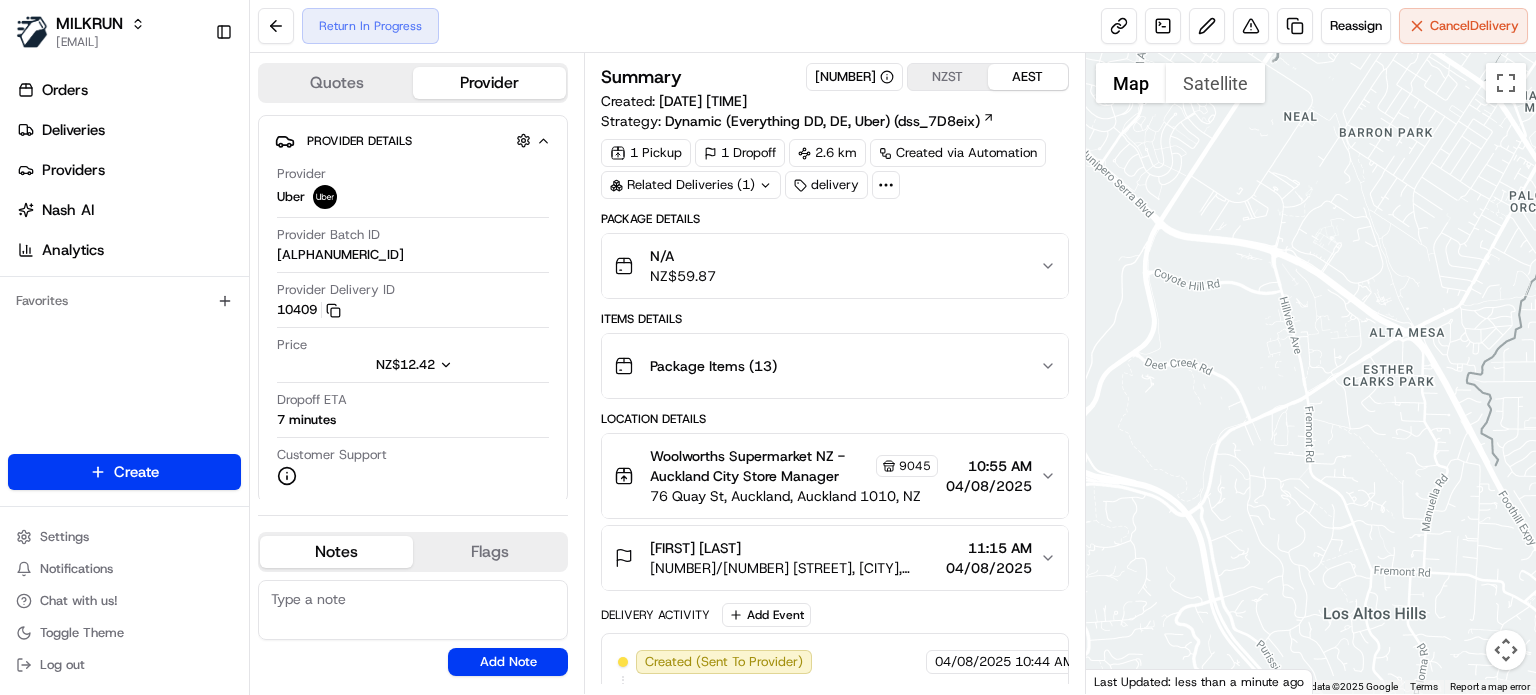 click on "[FIRST] [LAST]" at bounding box center [794, 548] 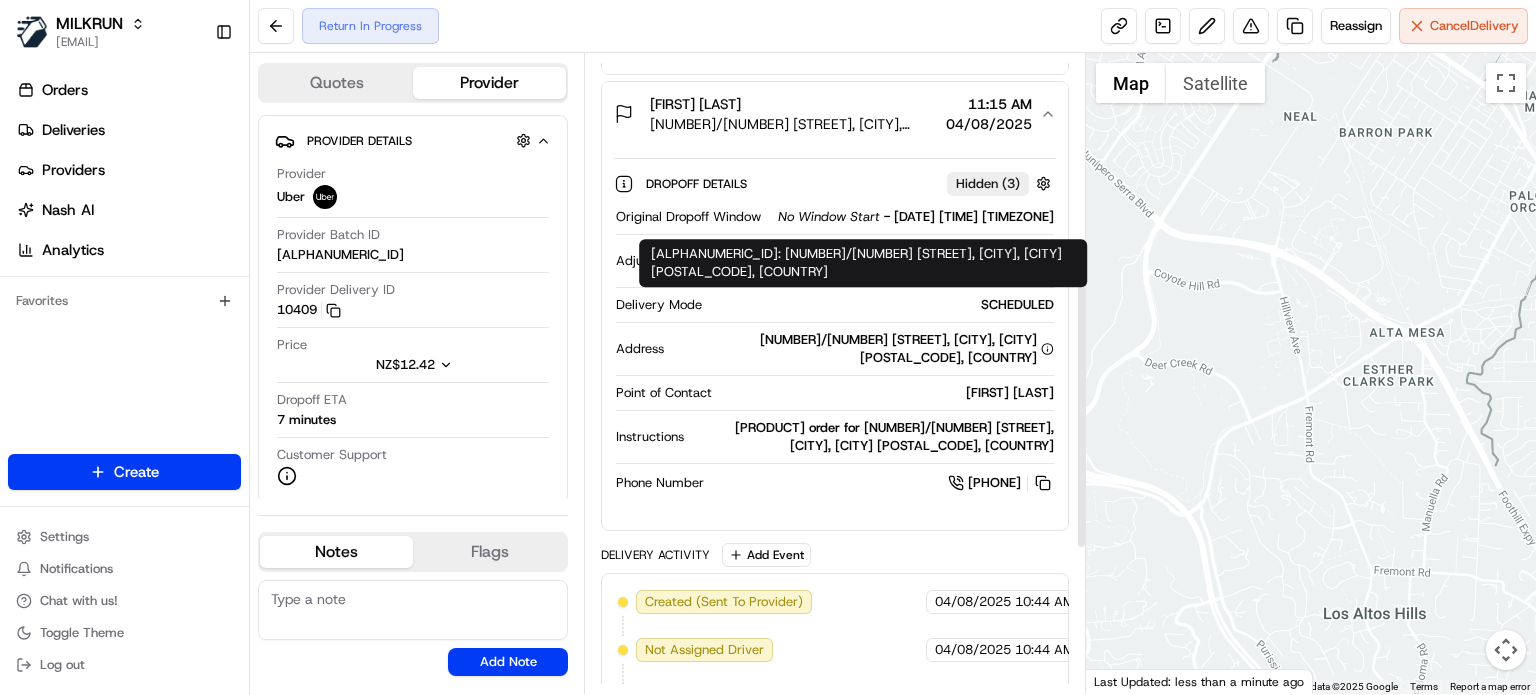 scroll, scrollTop: 500, scrollLeft: 0, axis: vertical 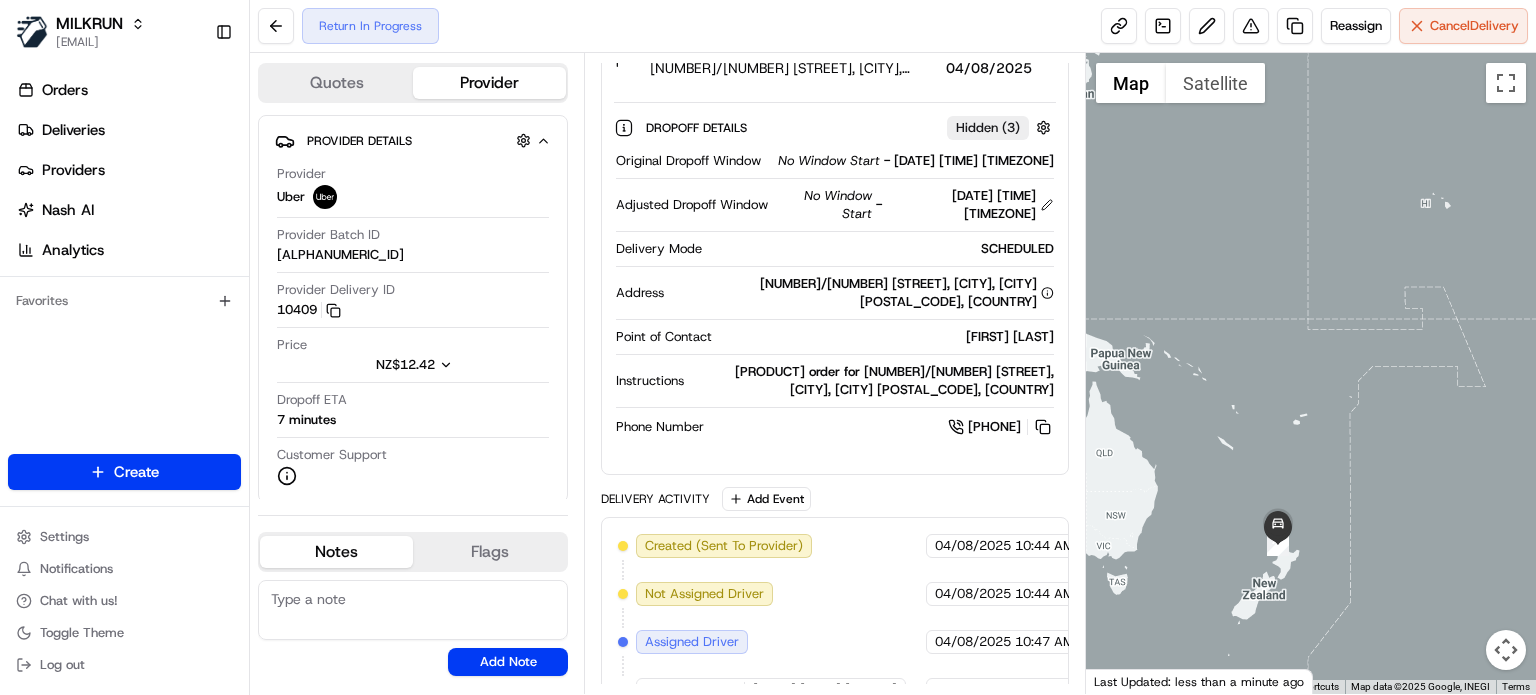 drag, startPoint x: 1265, startPoint y: 647, endPoint x: 1293, endPoint y: 558, distance: 93.30059 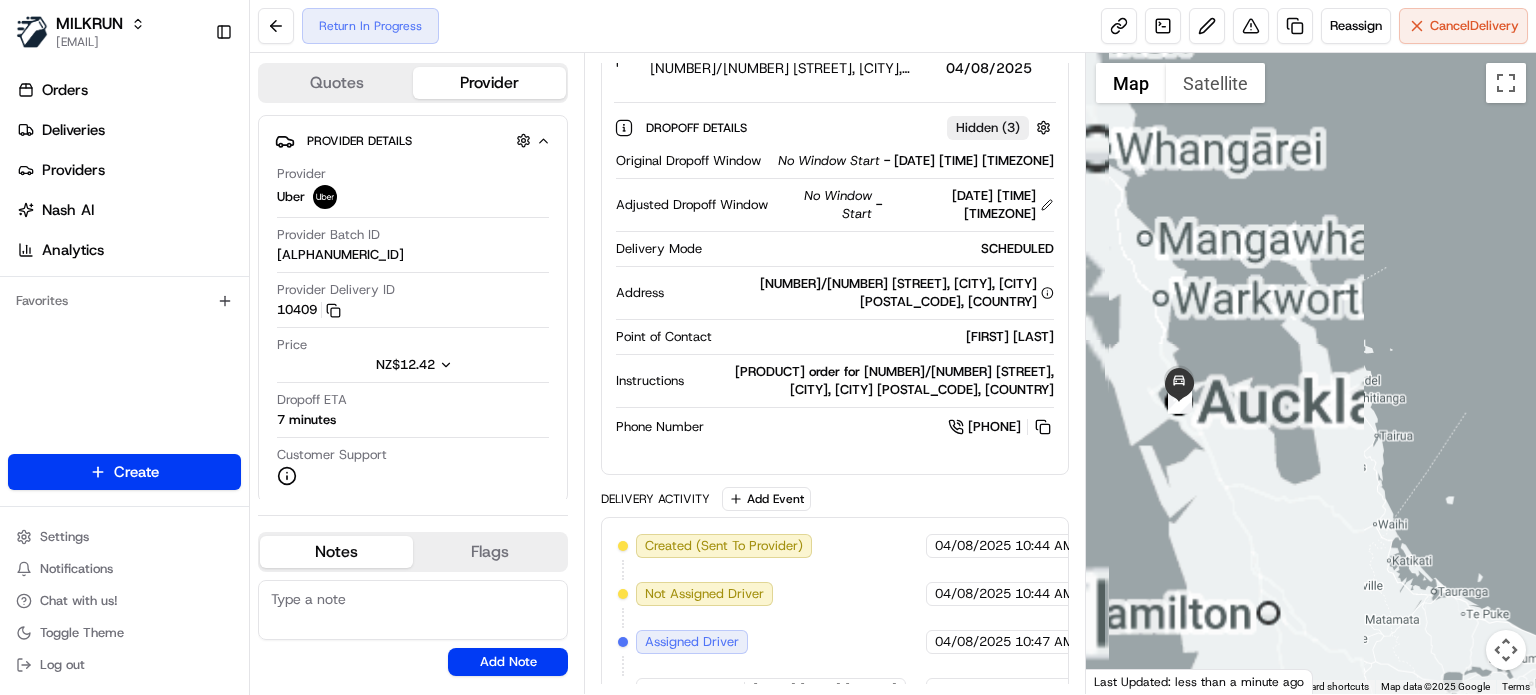drag, startPoint x: 1196, startPoint y: 520, endPoint x: 1535, endPoint y: 628, distance: 355.78787 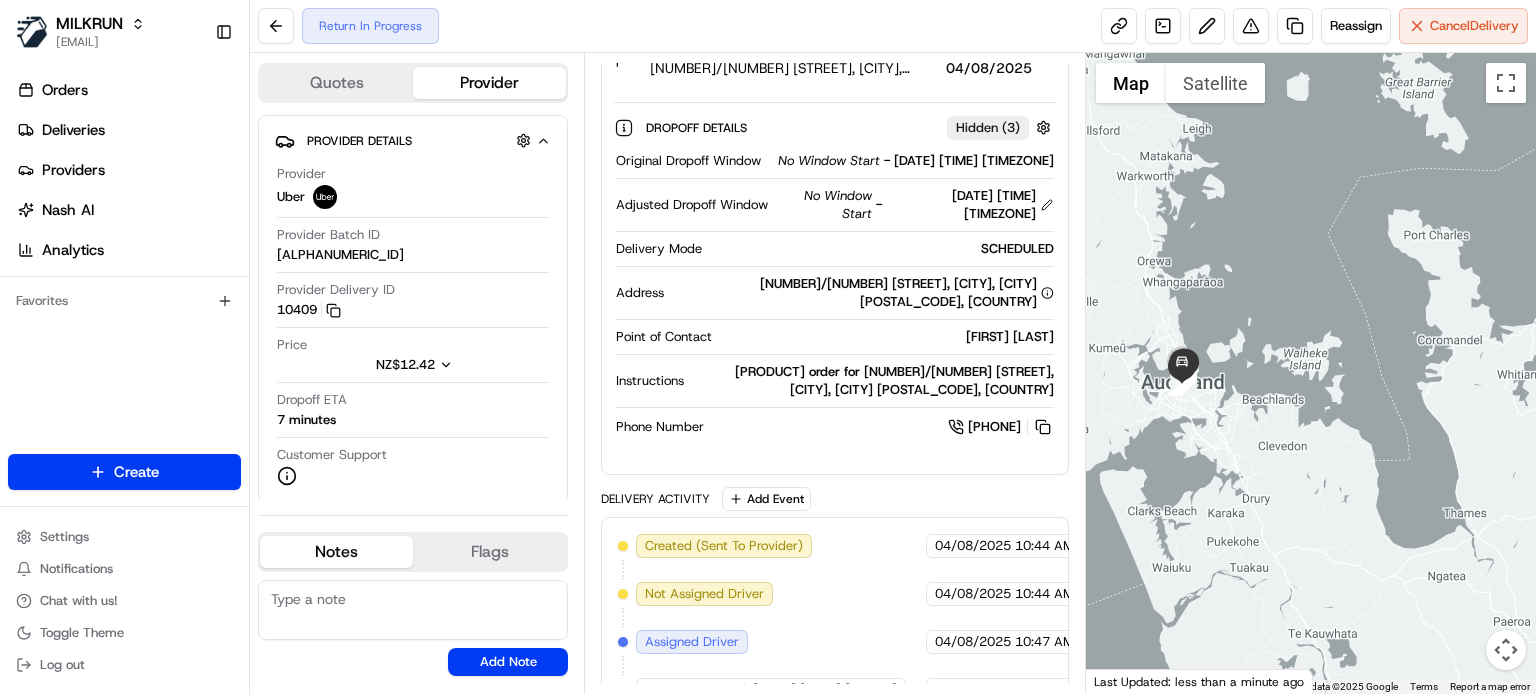 drag, startPoint x: 1196, startPoint y: 415, endPoint x: 1360, endPoint y: 568, distance: 224.28777 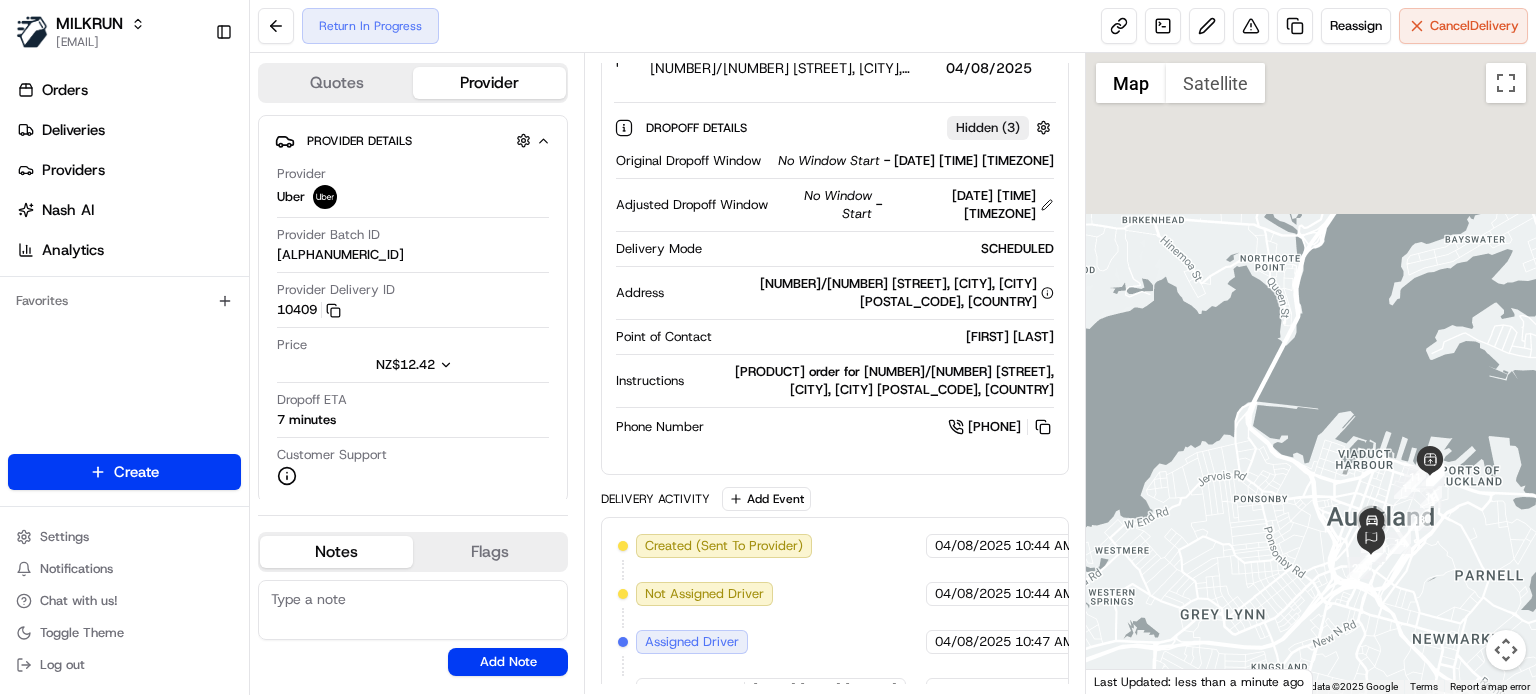 drag, startPoint x: 1280, startPoint y: 388, endPoint x: 1458, endPoint y: 649, distance: 315.91928 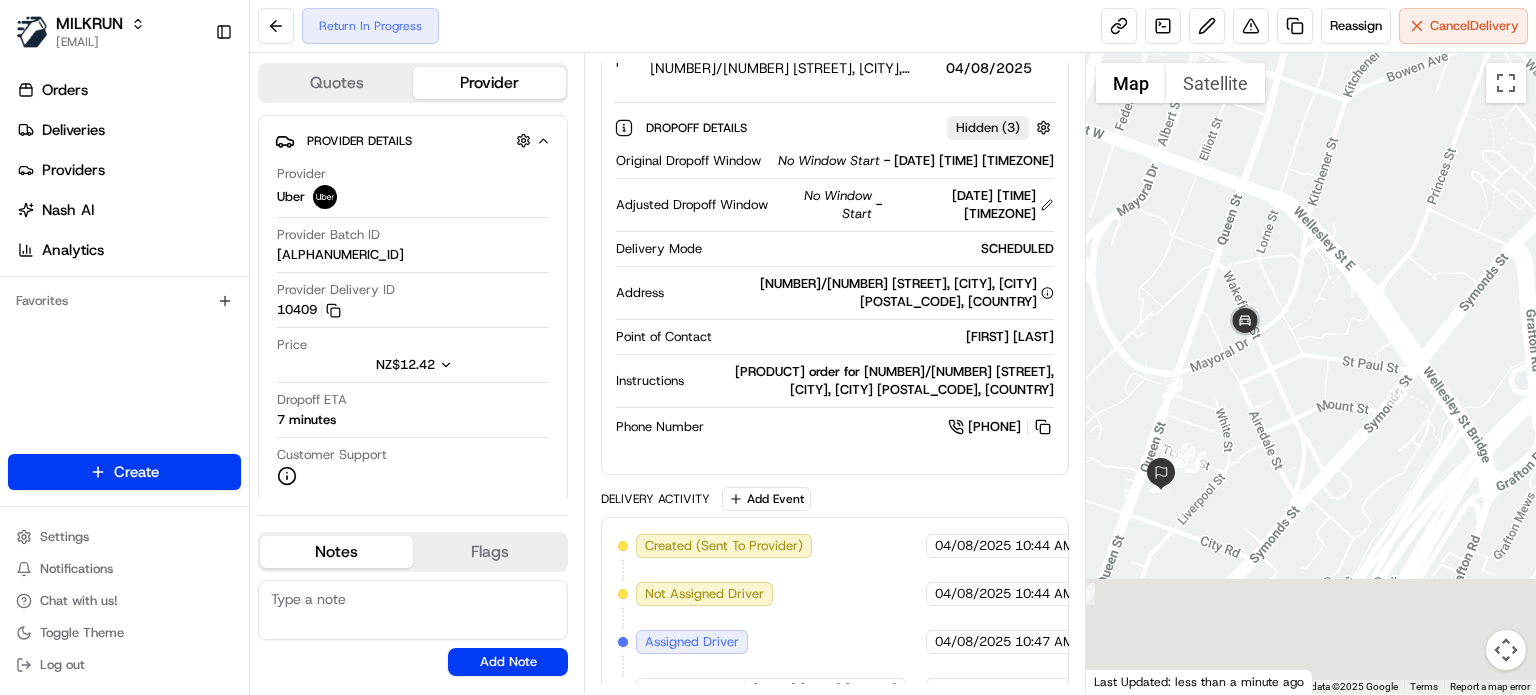 drag, startPoint x: 1248, startPoint y: 605, endPoint x: 1425, endPoint y: 411, distance: 262.61188 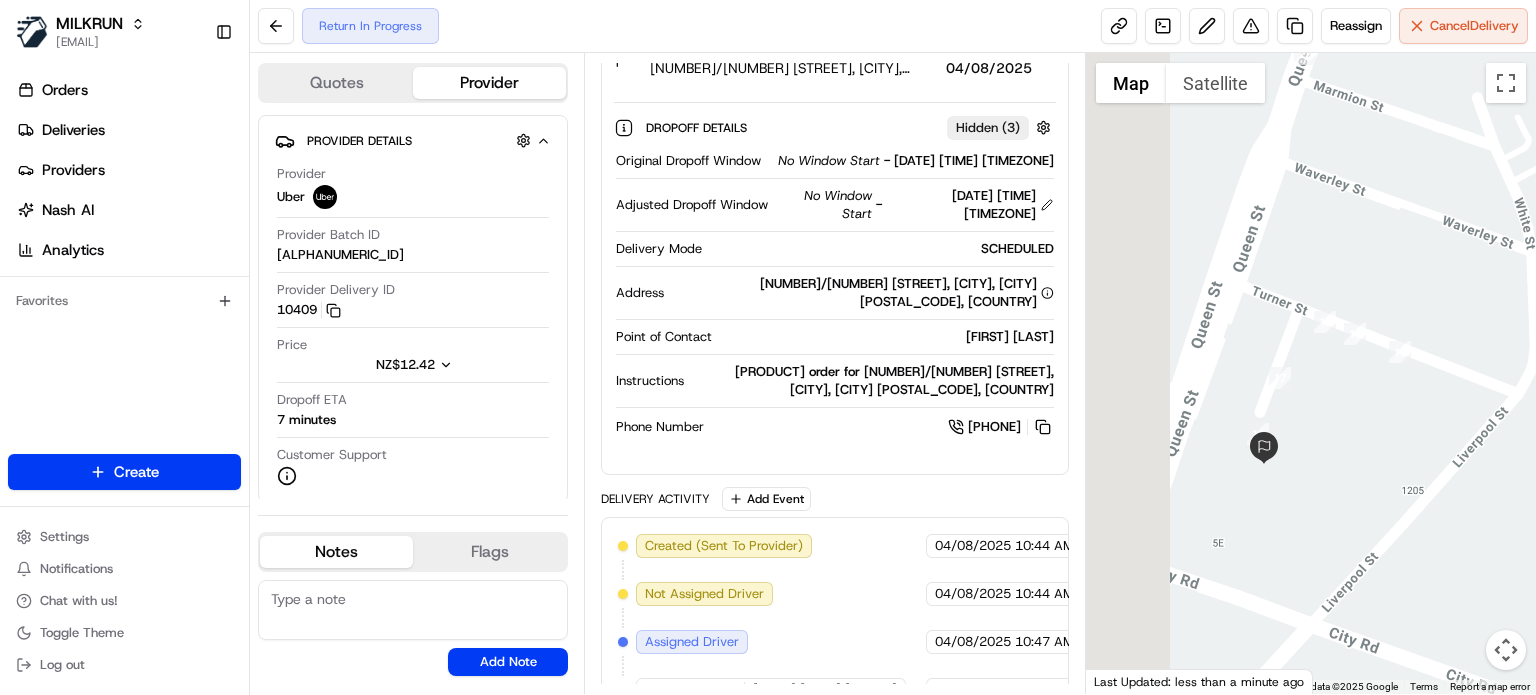 drag, startPoint x: 1187, startPoint y: 515, endPoint x: 1431, endPoint y: 472, distance: 247.75996 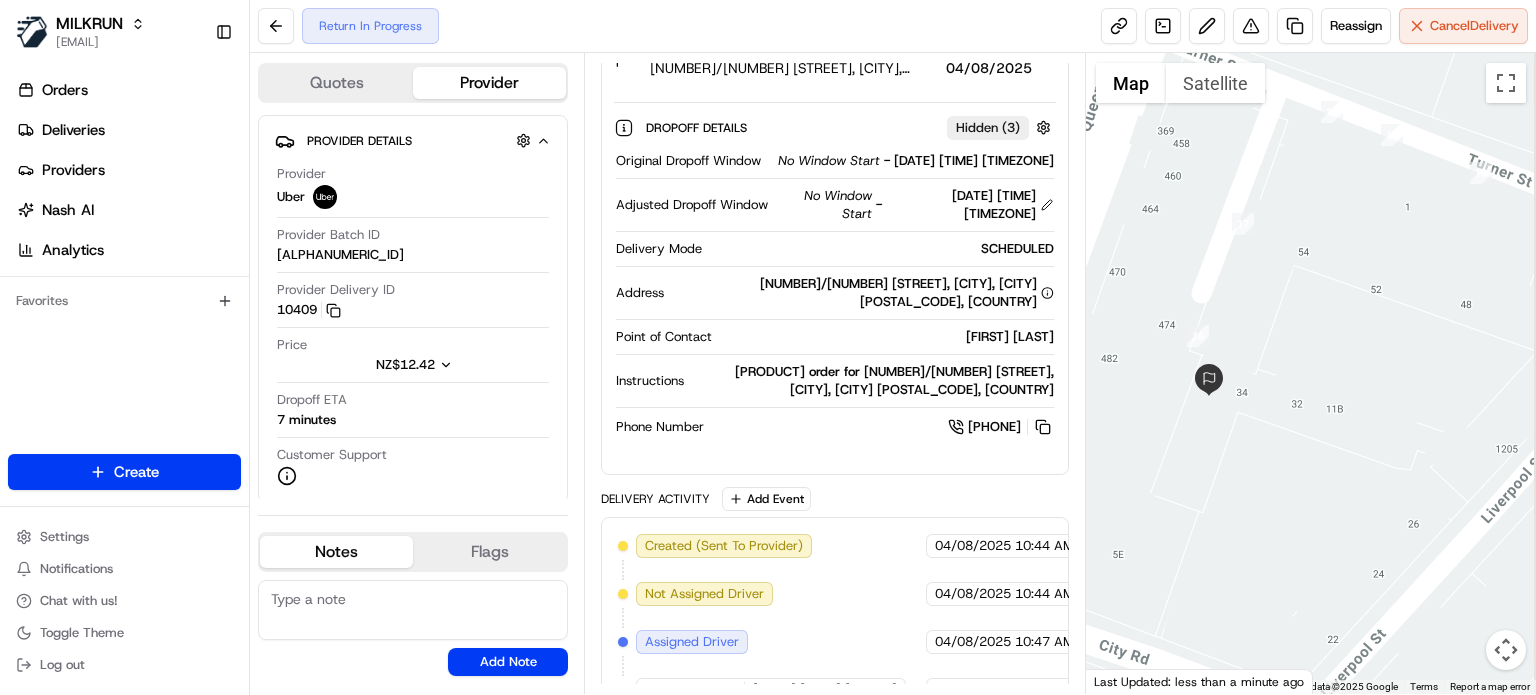 drag, startPoint x: 1339, startPoint y: 568, endPoint x: 1281, endPoint y: 514, distance: 79.24645 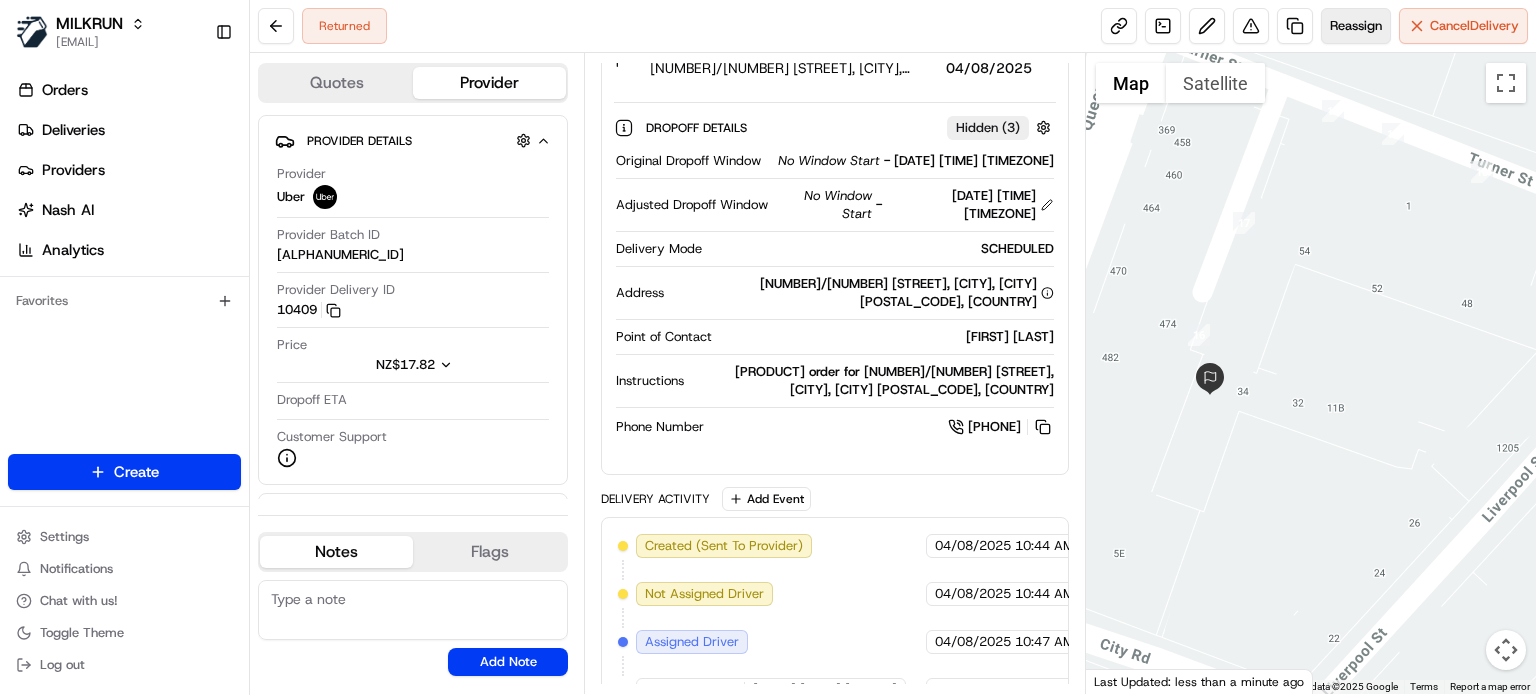 click on "Reassign" at bounding box center [1356, 26] 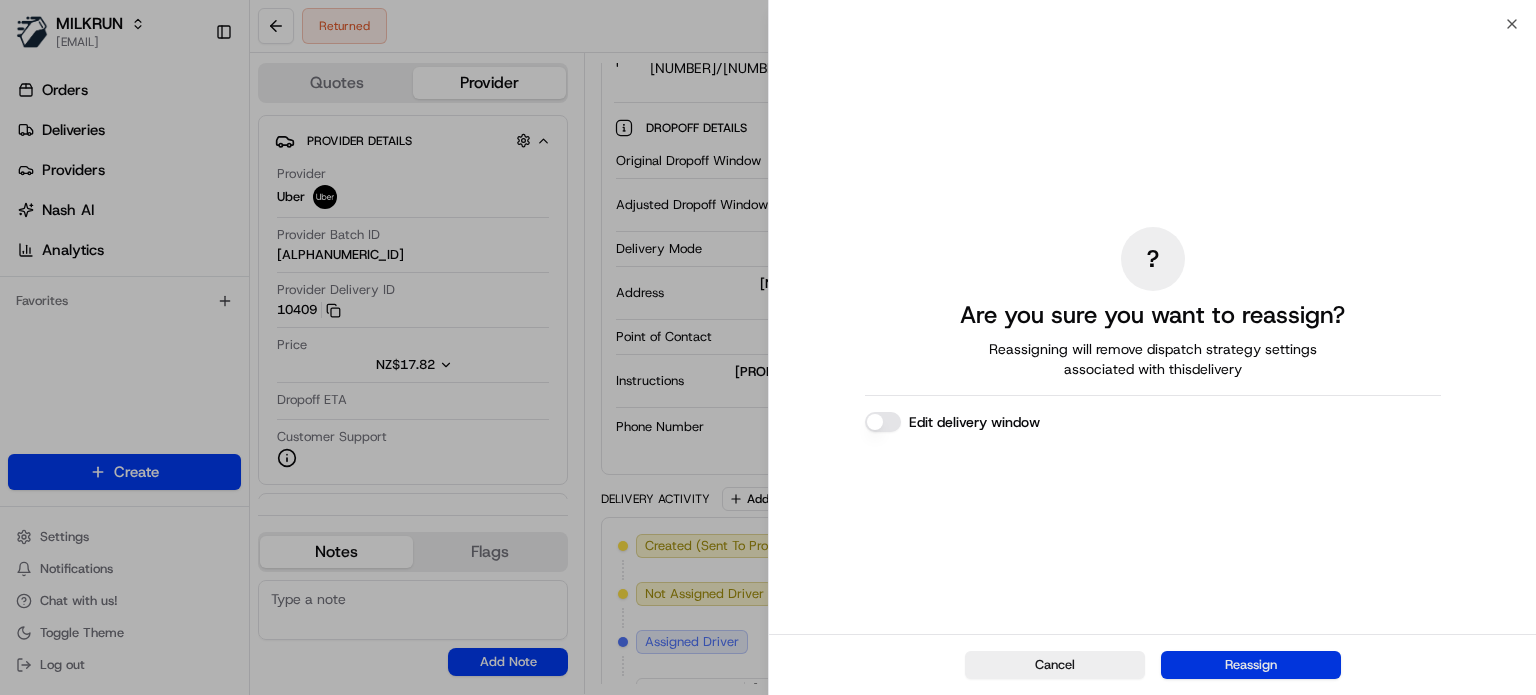 click on "Reassign" at bounding box center [1251, 665] 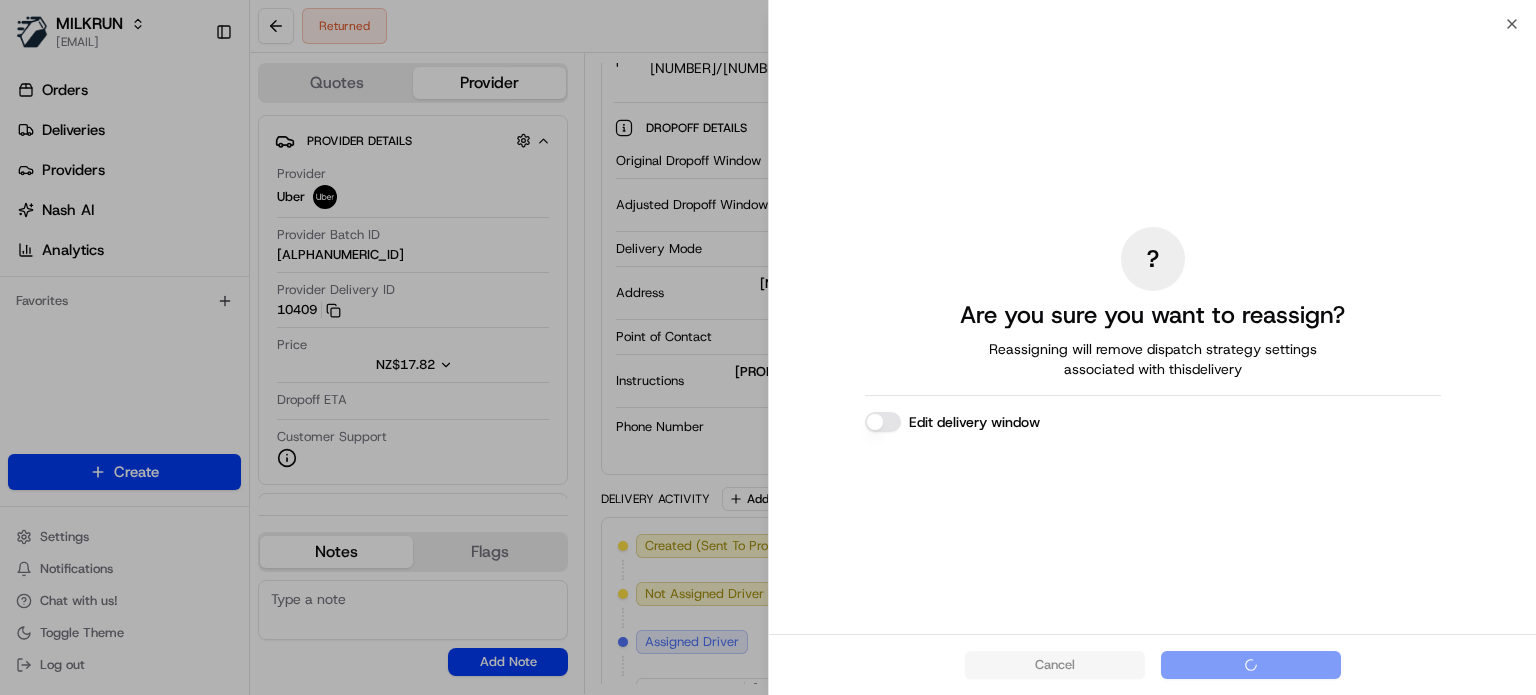 scroll, scrollTop: 346, scrollLeft: 0, axis: vertical 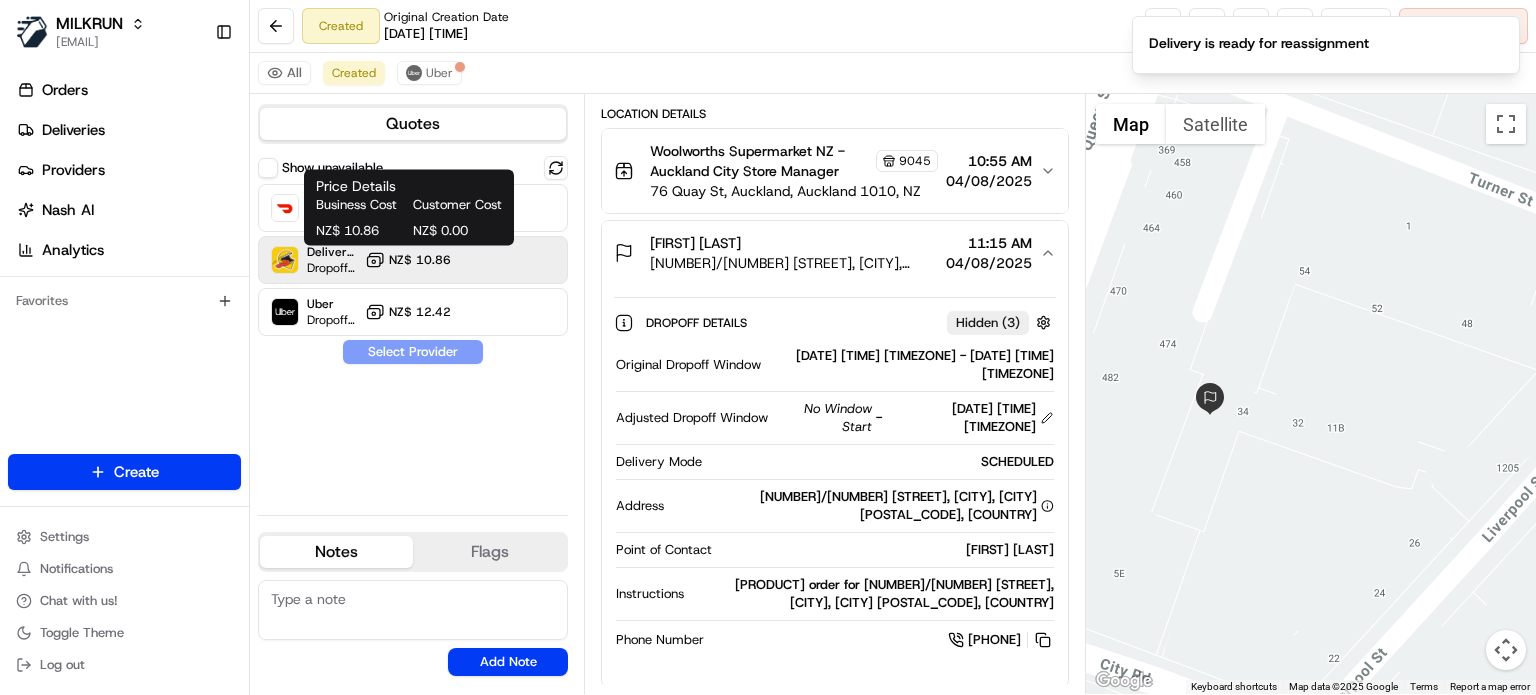 click on "NZ$   10.86" at bounding box center [420, 260] 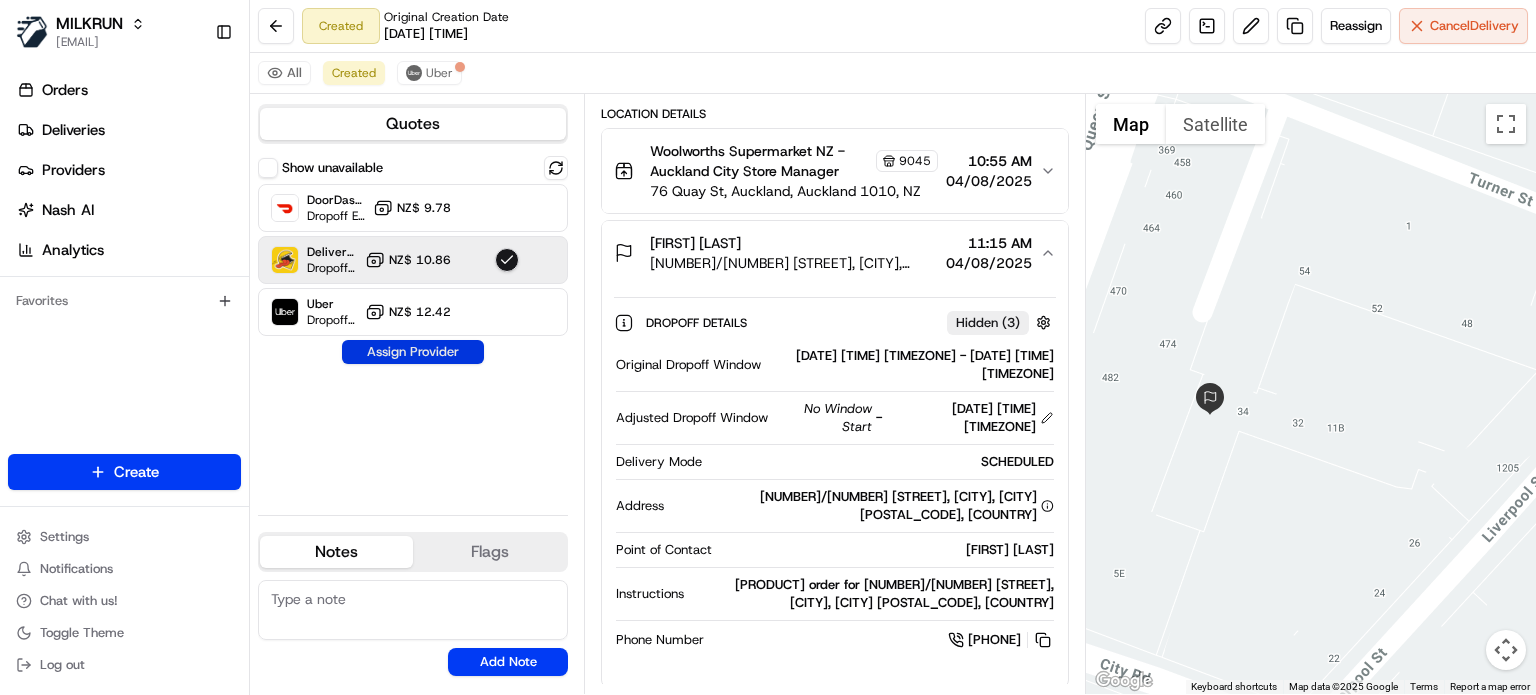click on "Assign Provider" at bounding box center (413, 352) 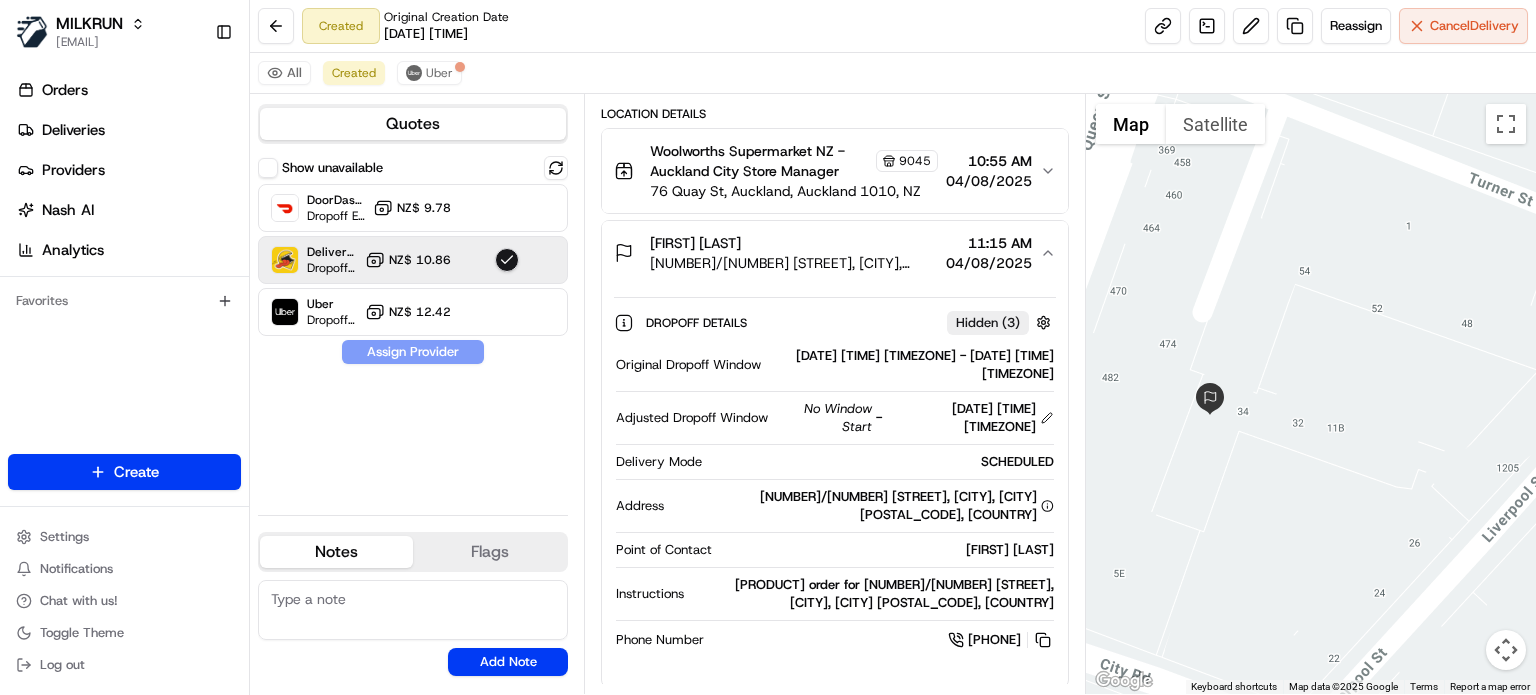 scroll, scrollTop: 493, scrollLeft: 0, axis: vertical 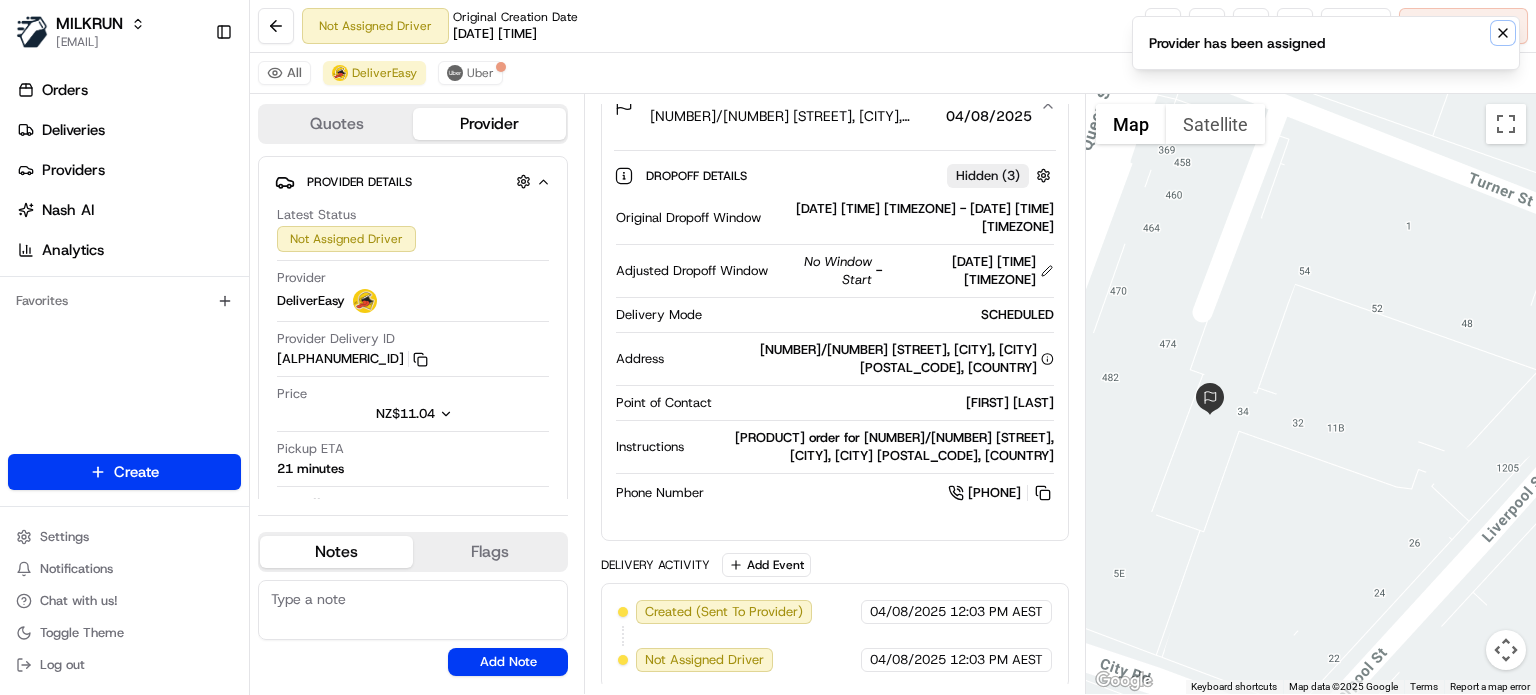 click 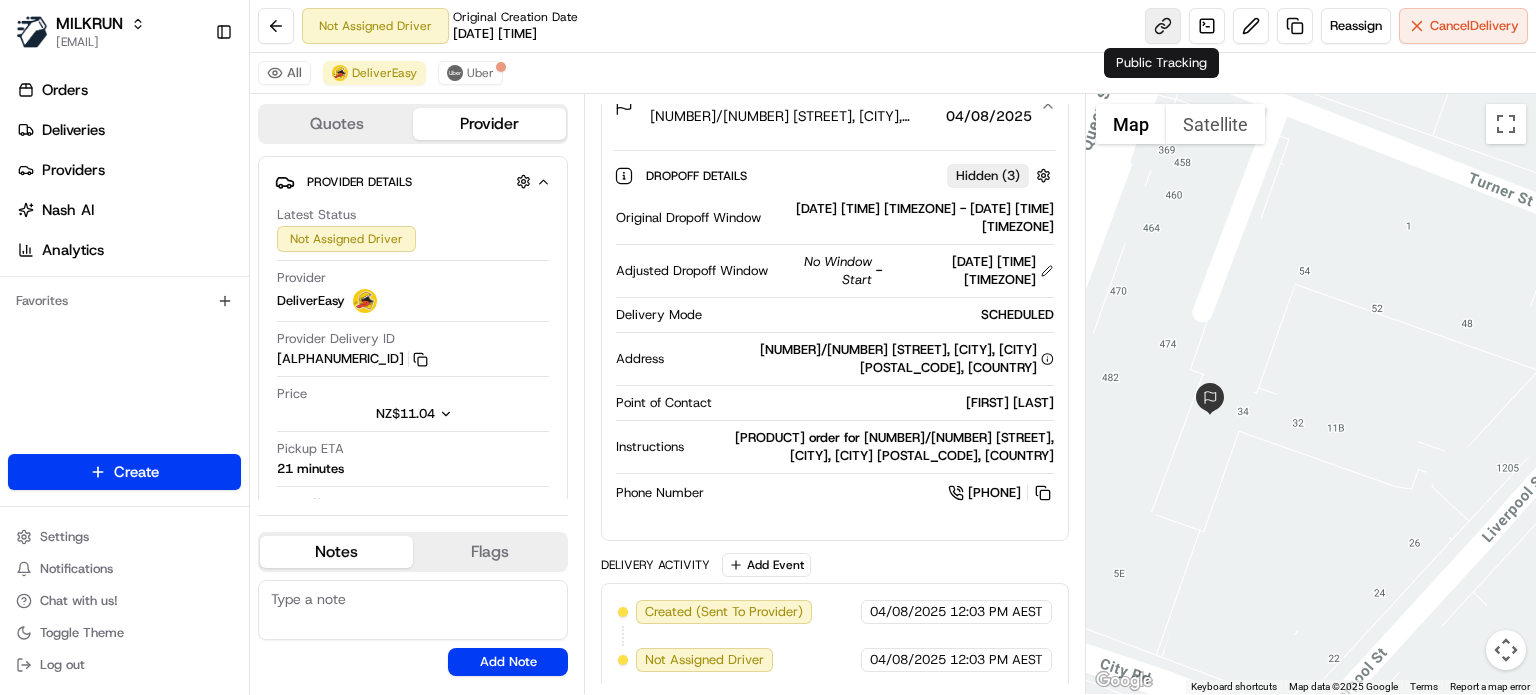 click at bounding box center (1163, 26) 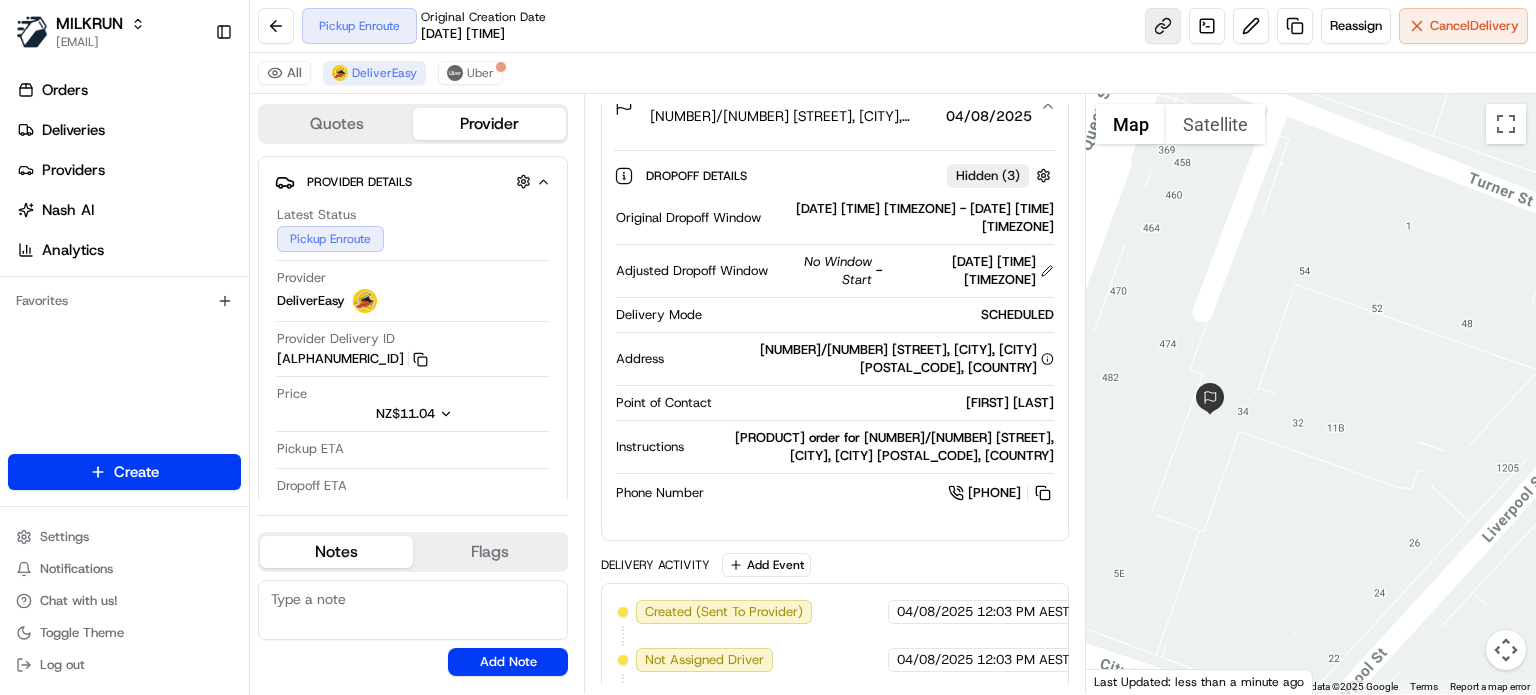 scroll, scrollTop: 500, scrollLeft: 0, axis: vertical 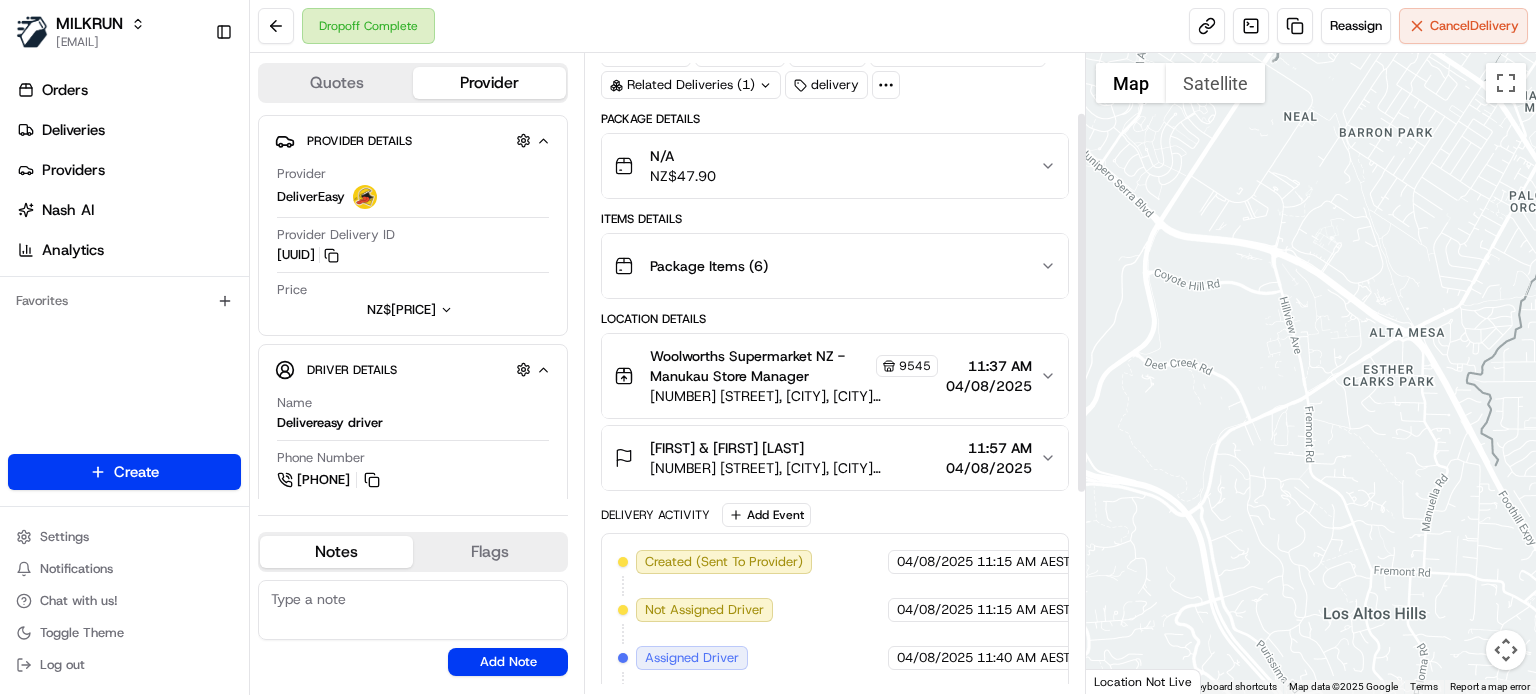 click on "N/A NZ$ 47.90" at bounding box center [827, 166] 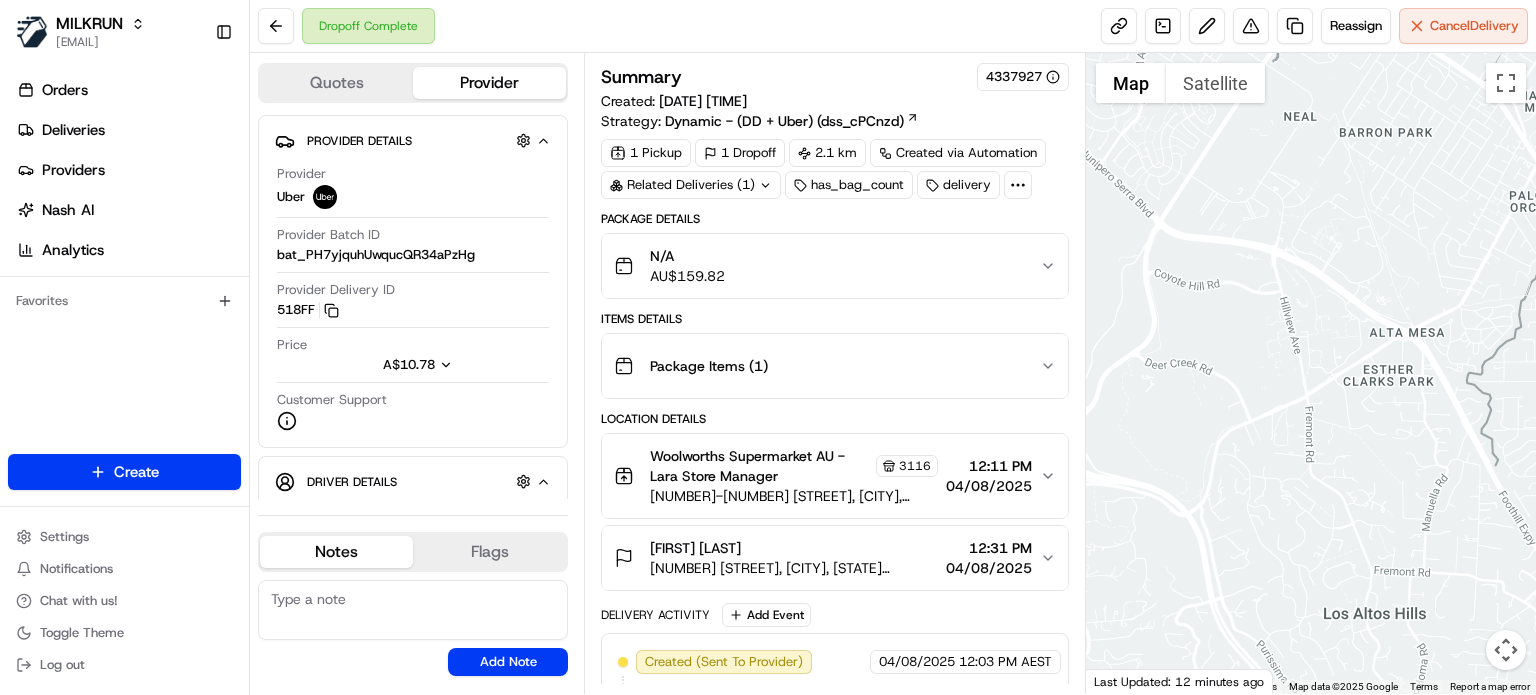 scroll, scrollTop: 0, scrollLeft: 0, axis: both 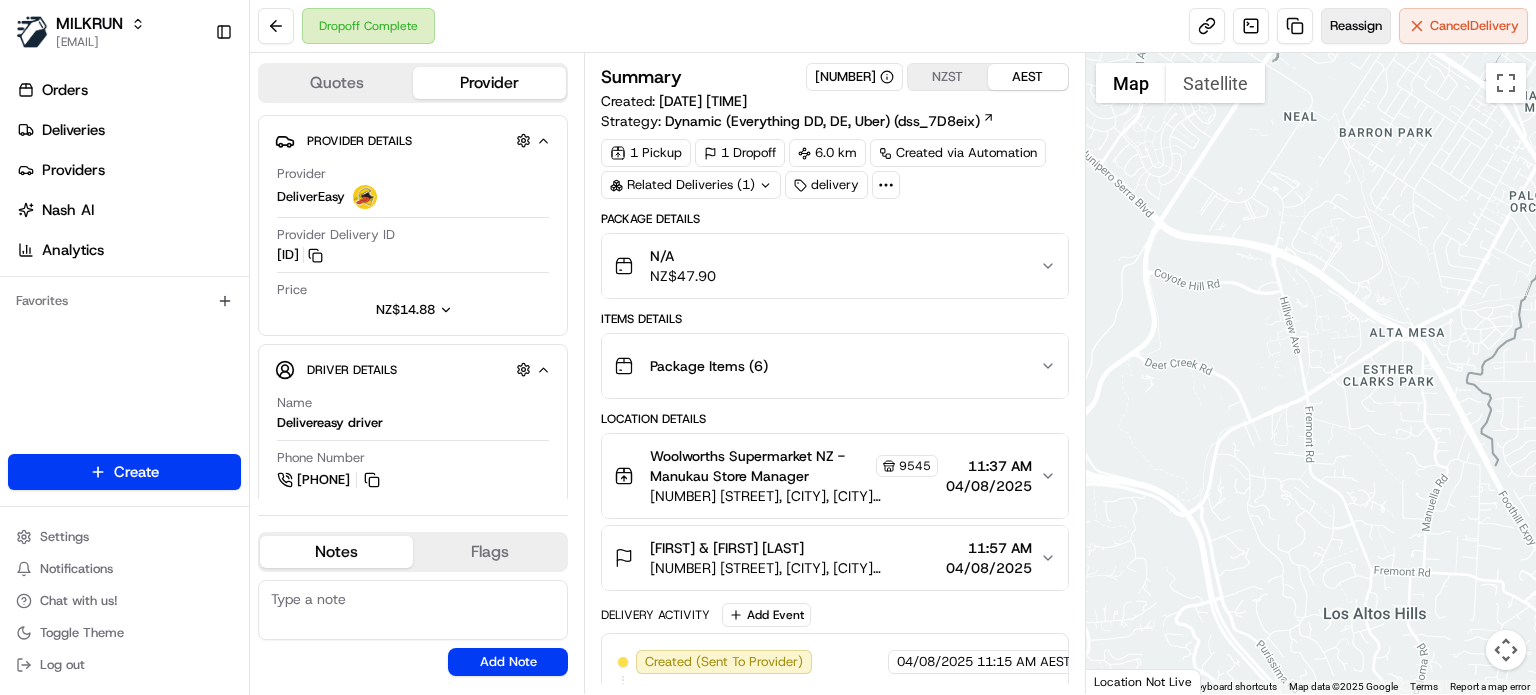 click on "Reassign" at bounding box center (1356, 26) 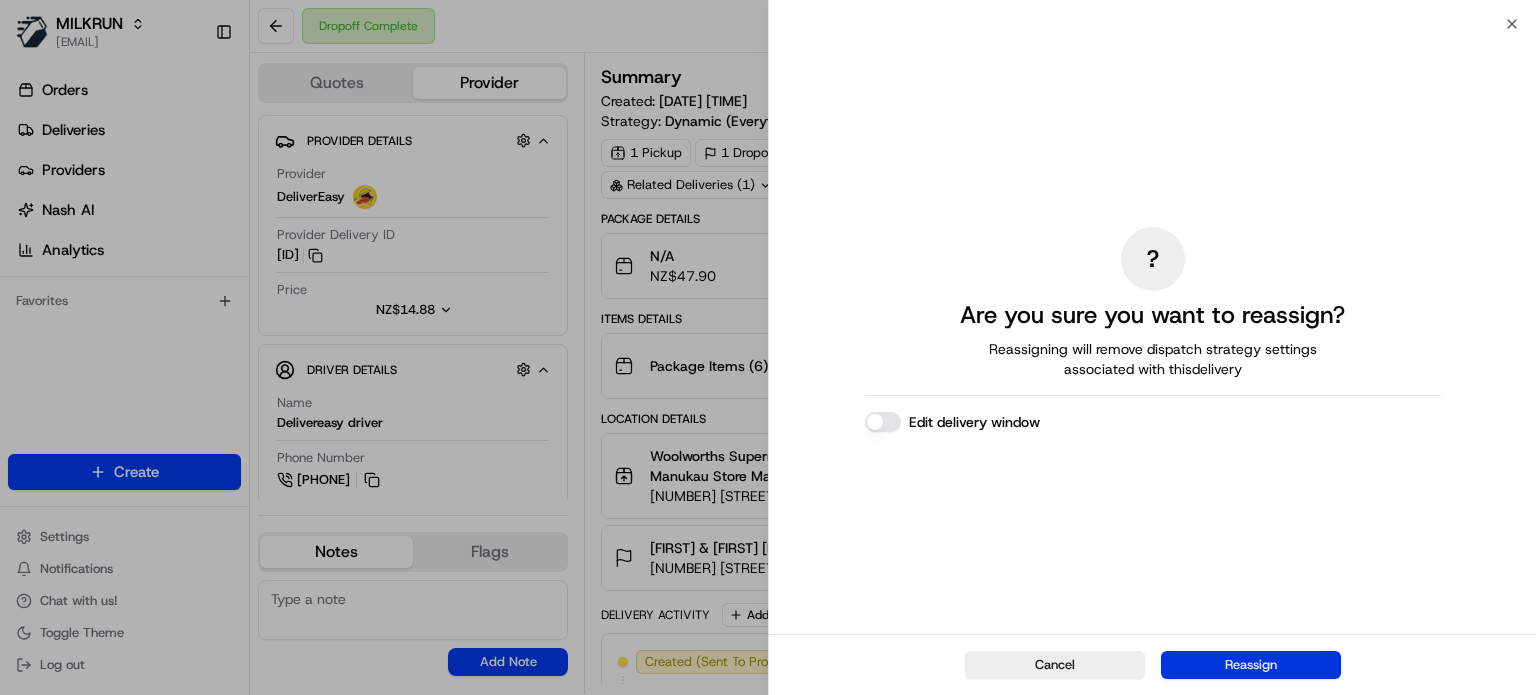 click on "Reassign" at bounding box center [1251, 665] 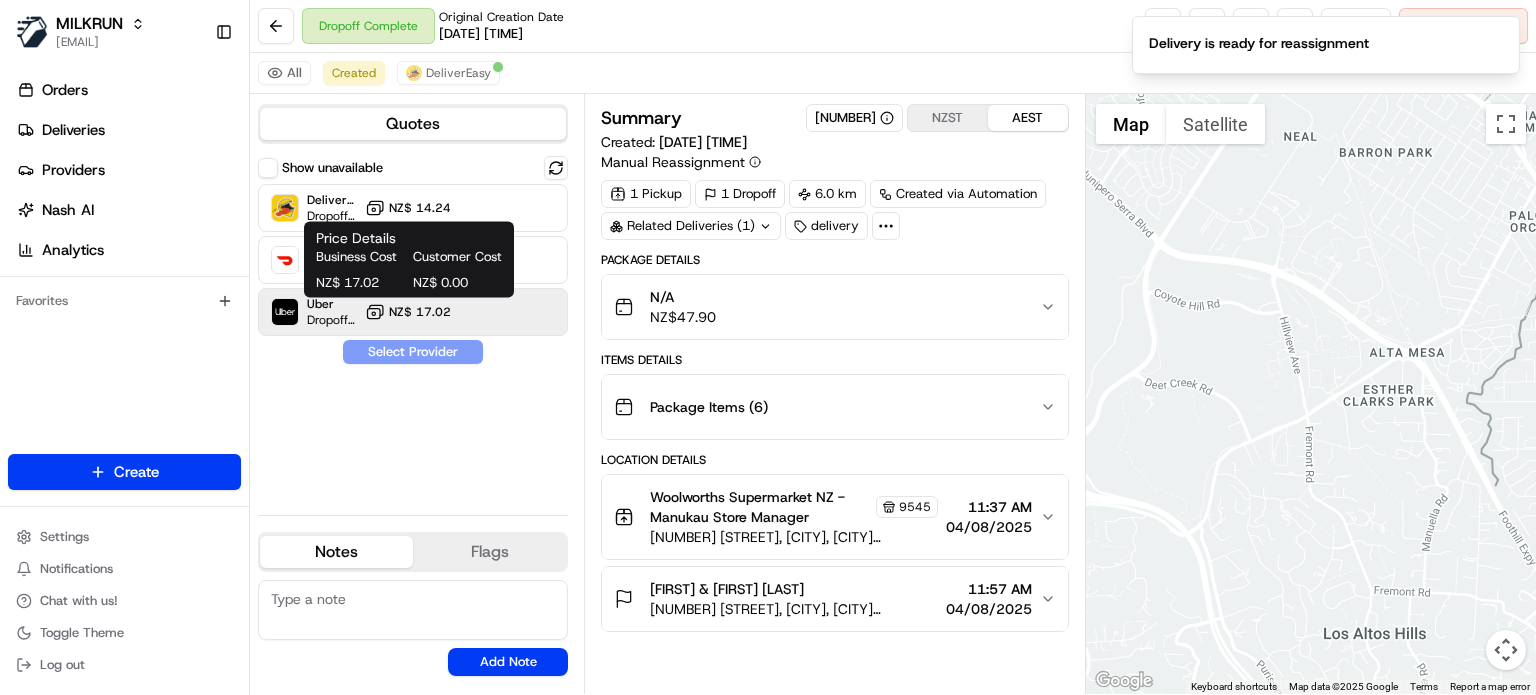 click on "NZ$   17.02" at bounding box center [408, 312] 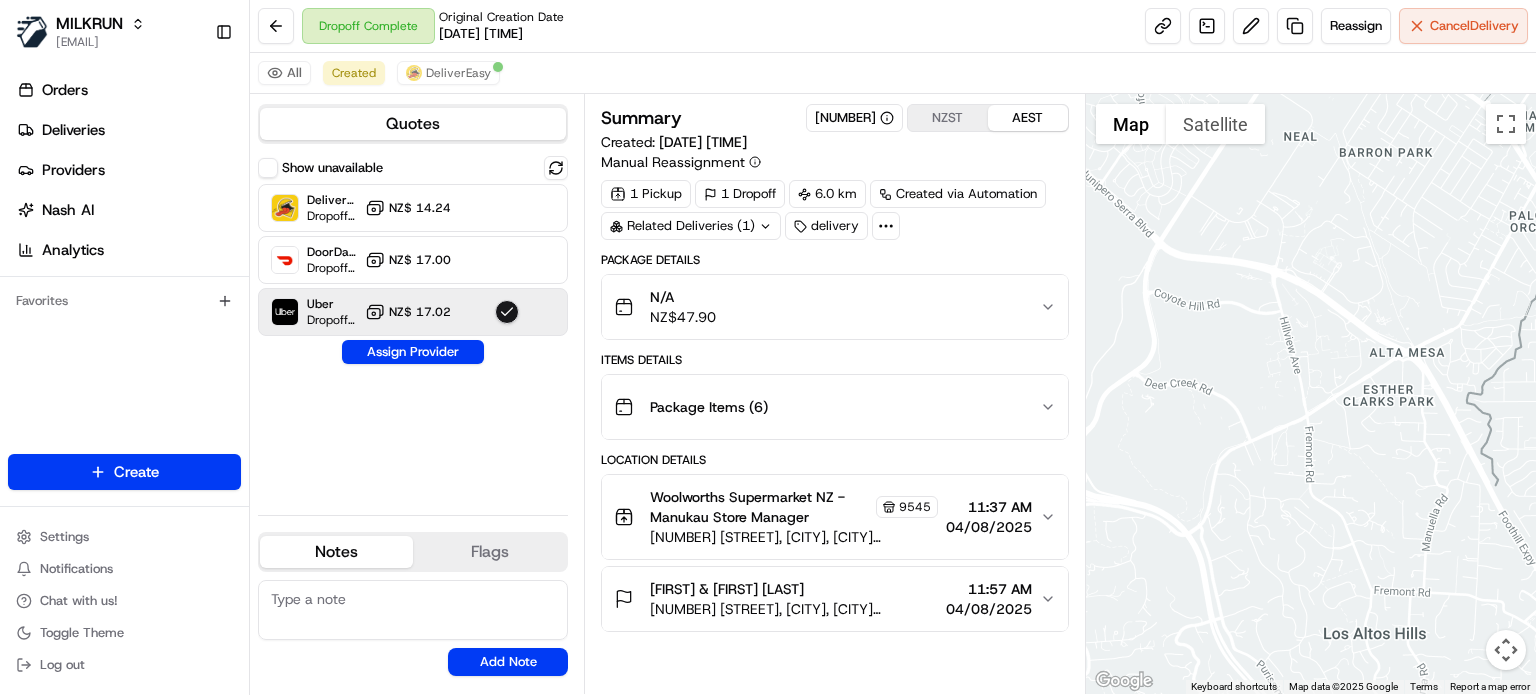 click on "Assign Provider" at bounding box center (413, 352) 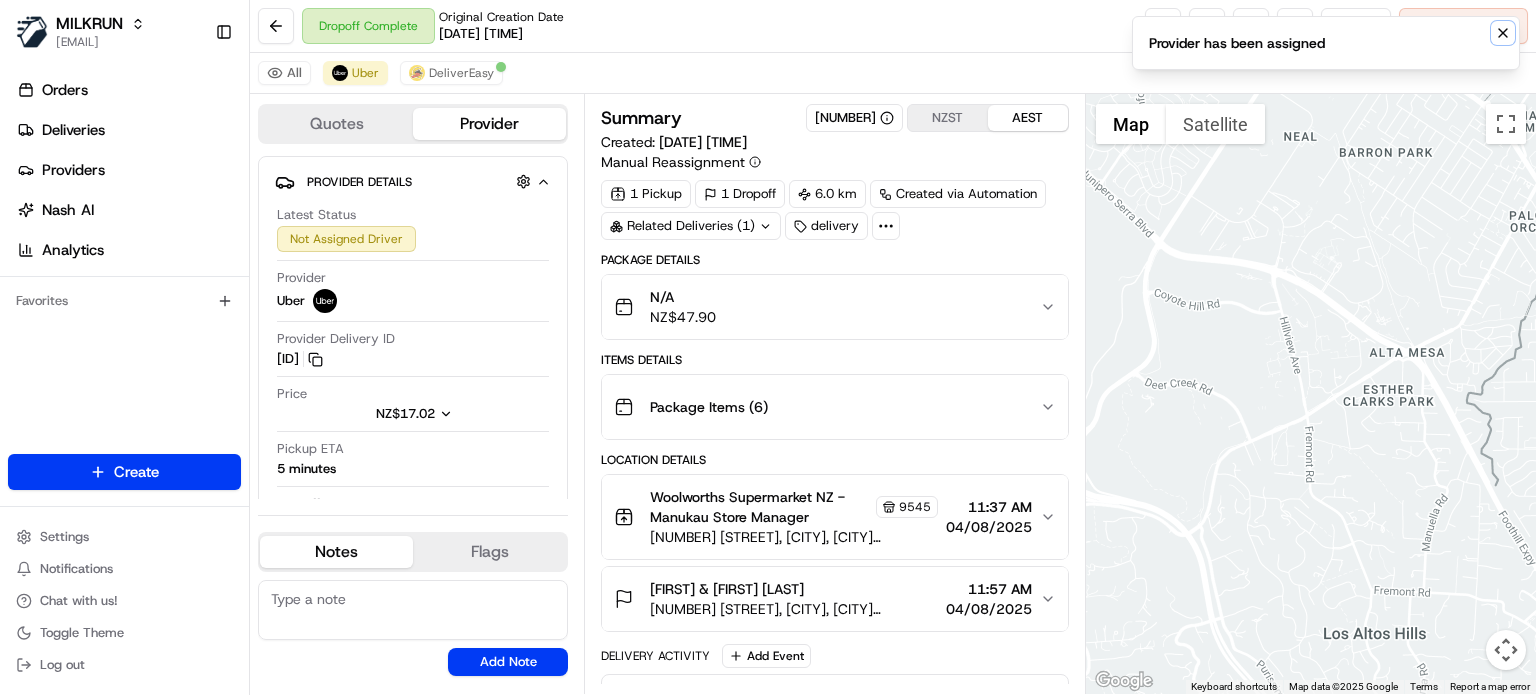 drag, startPoint x: 1508, startPoint y: 35, endPoint x: 813, endPoint y: 50, distance: 695.16187 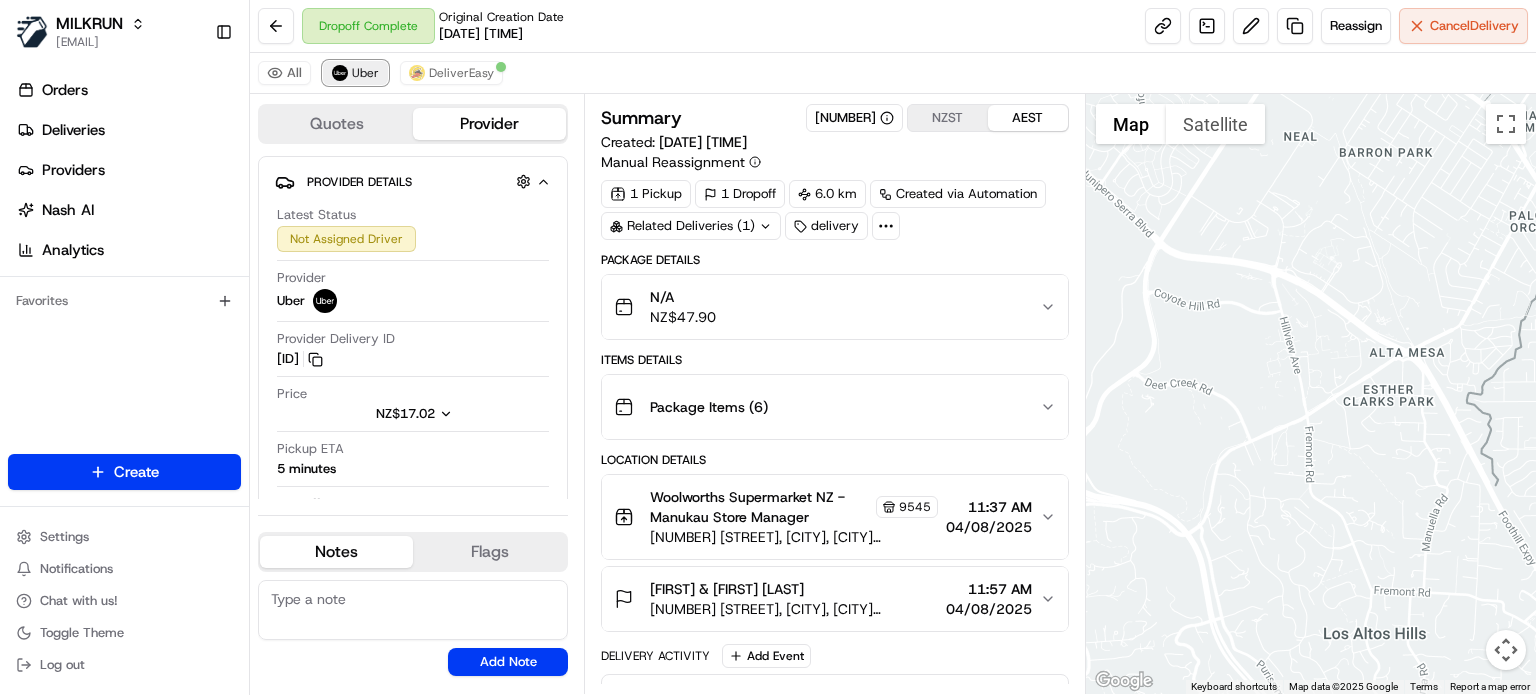click on "Uber" at bounding box center [365, 73] 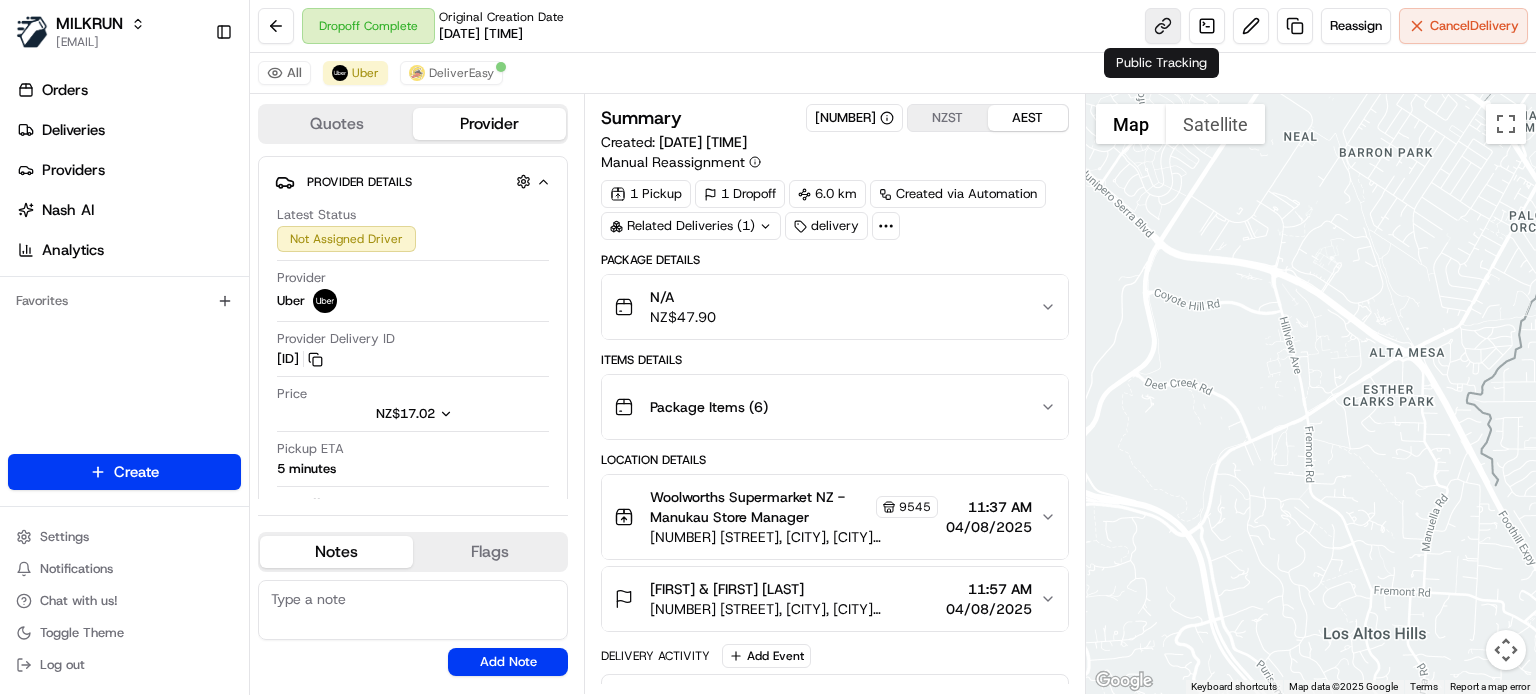 click at bounding box center [1163, 26] 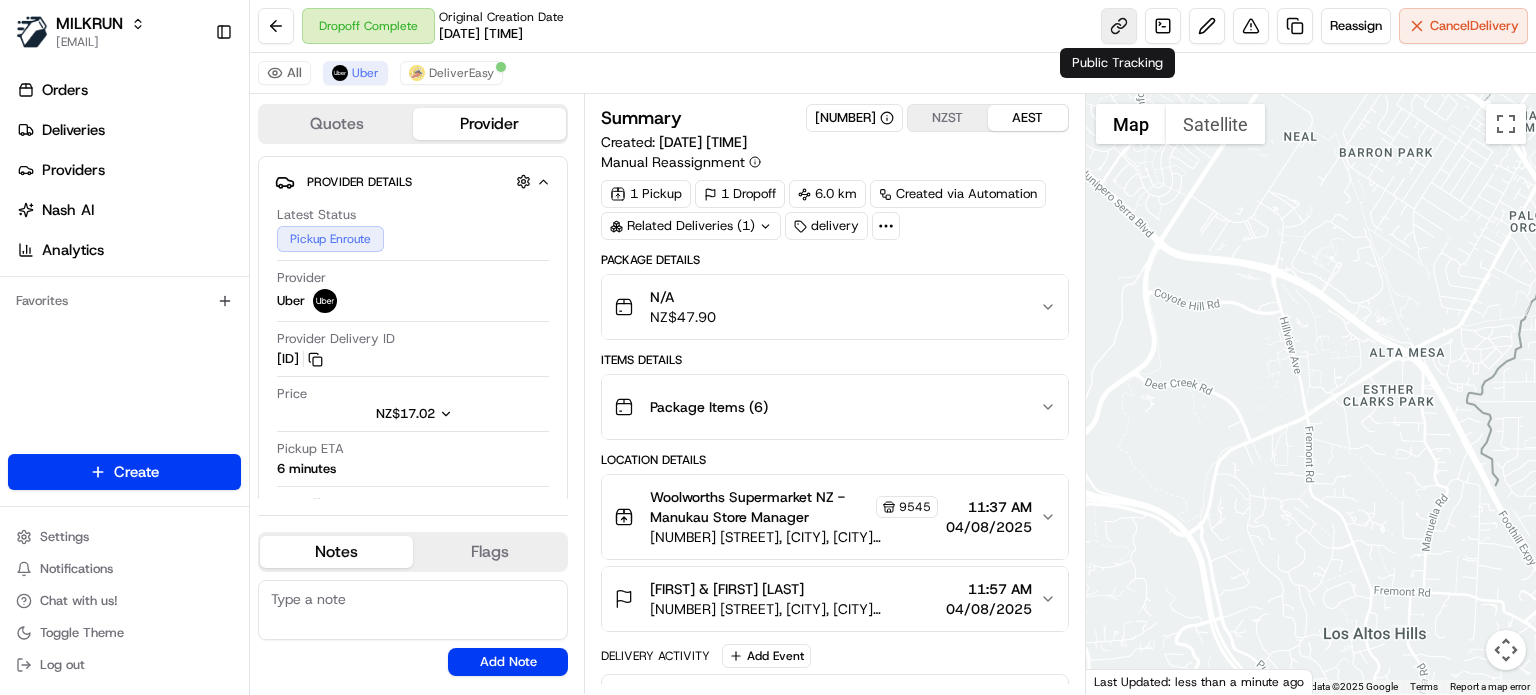 click at bounding box center [1119, 26] 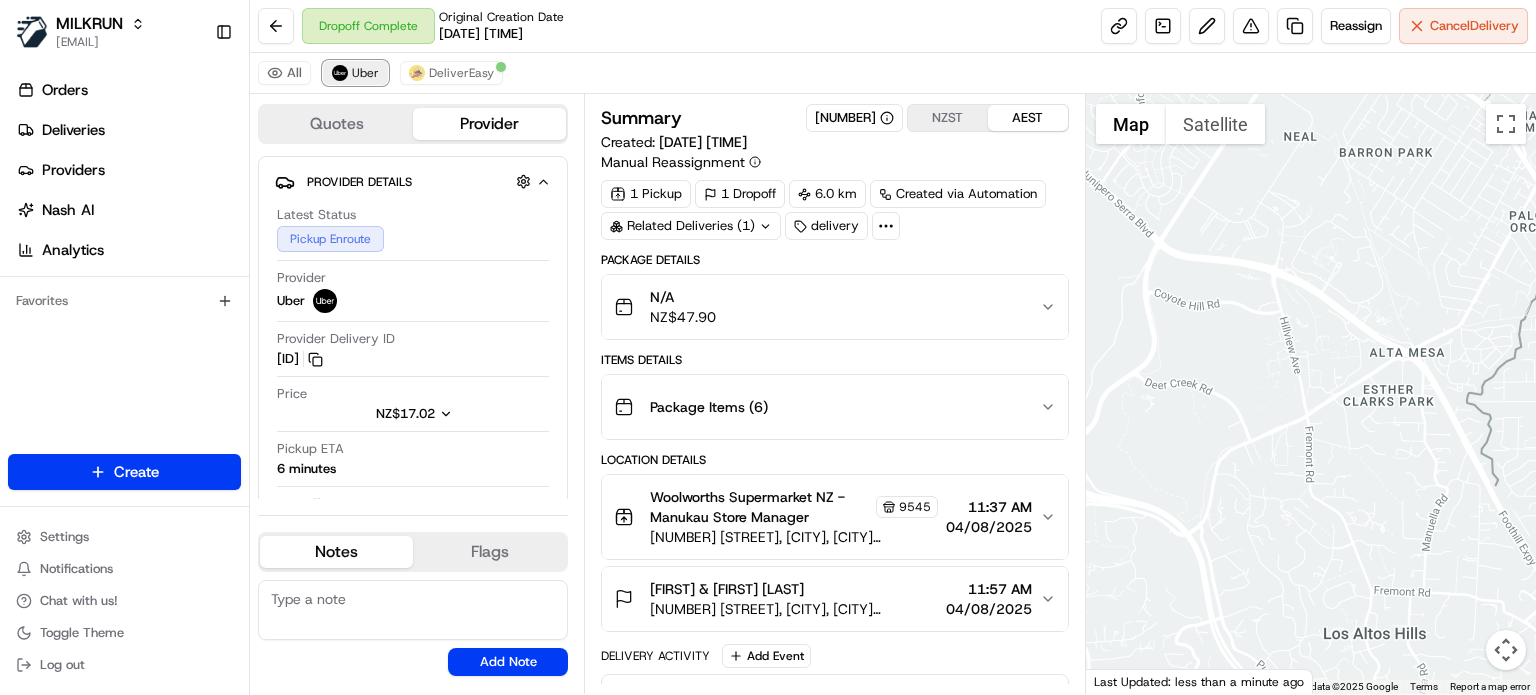 click at bounding box center [340, 73] 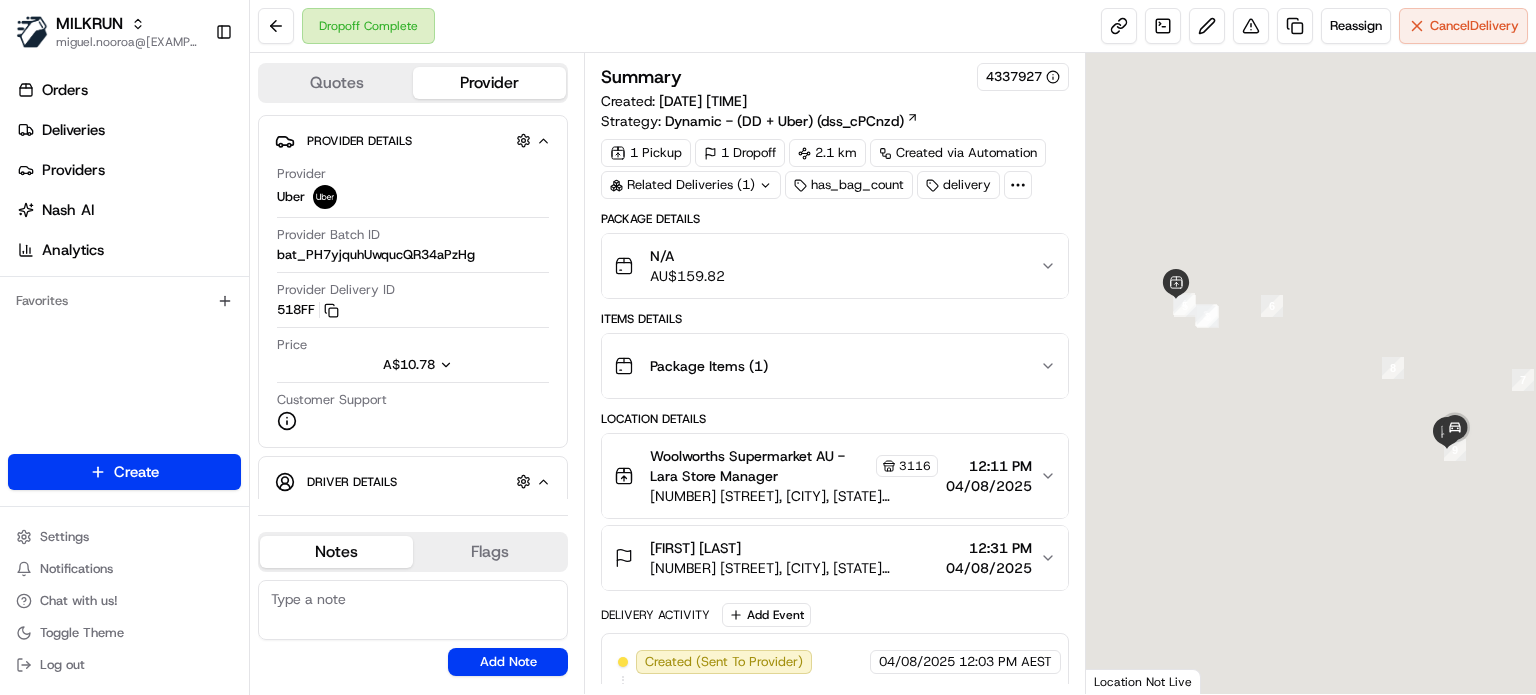 scroll, scrollTop: 0, scrollLeft: 0, axis: both 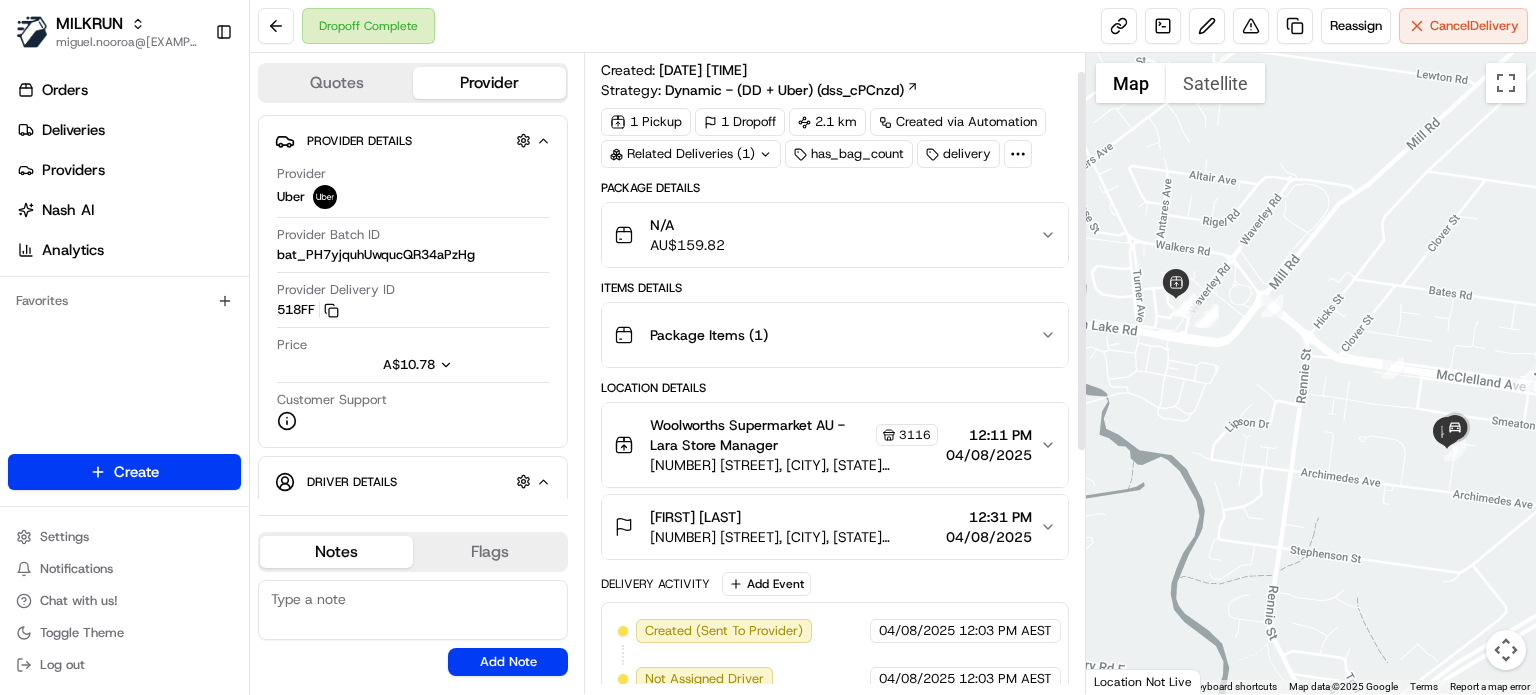 click on "N/A AU$ 159.82" at bounding box center [835, 235] 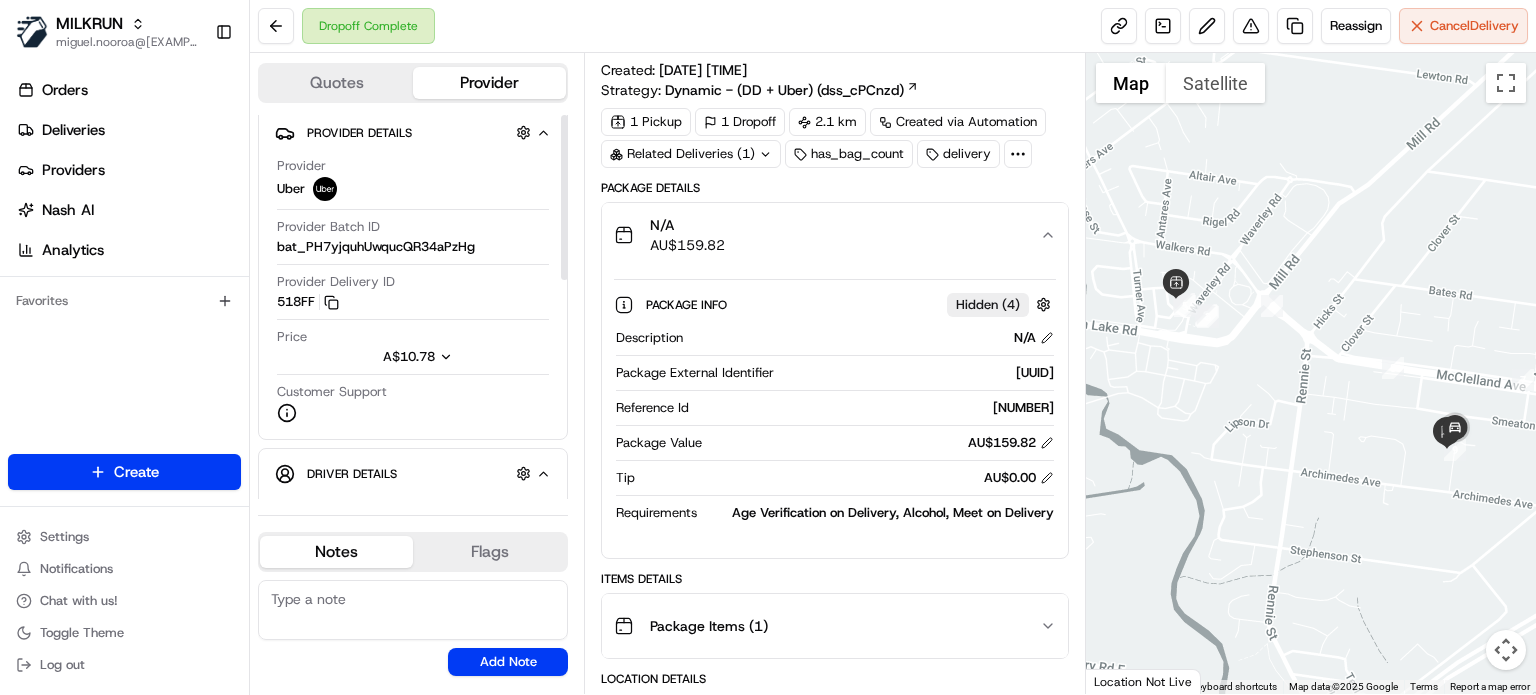 scroll, scrollTop: 0, scrollLeft: 0, axis: both 